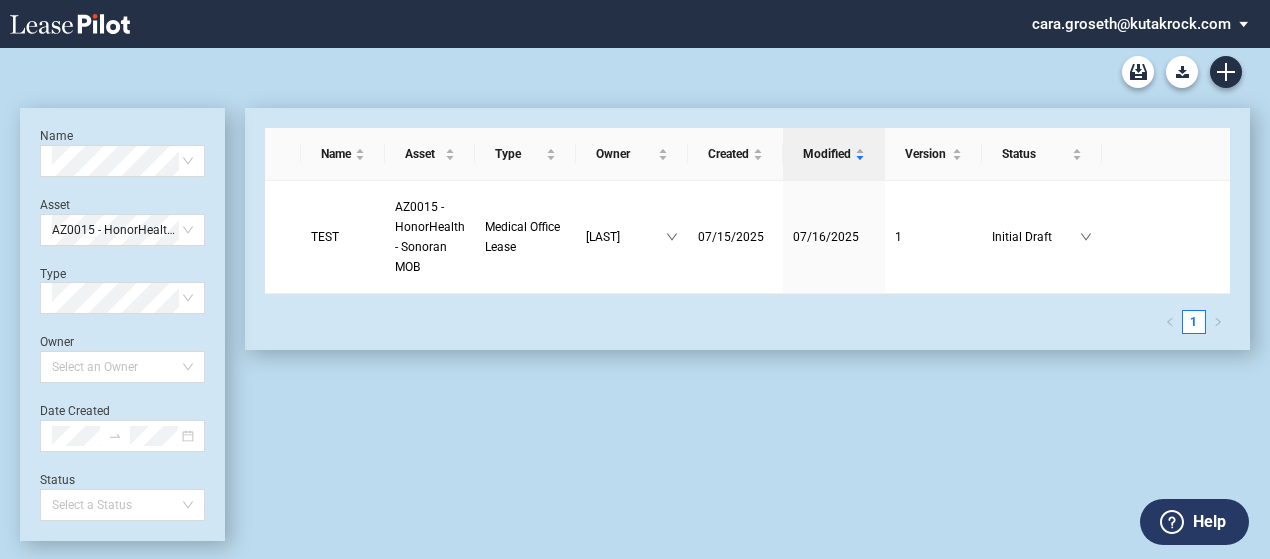 scroll, scrollTop: 0, scrollLeft: 0, axis: both 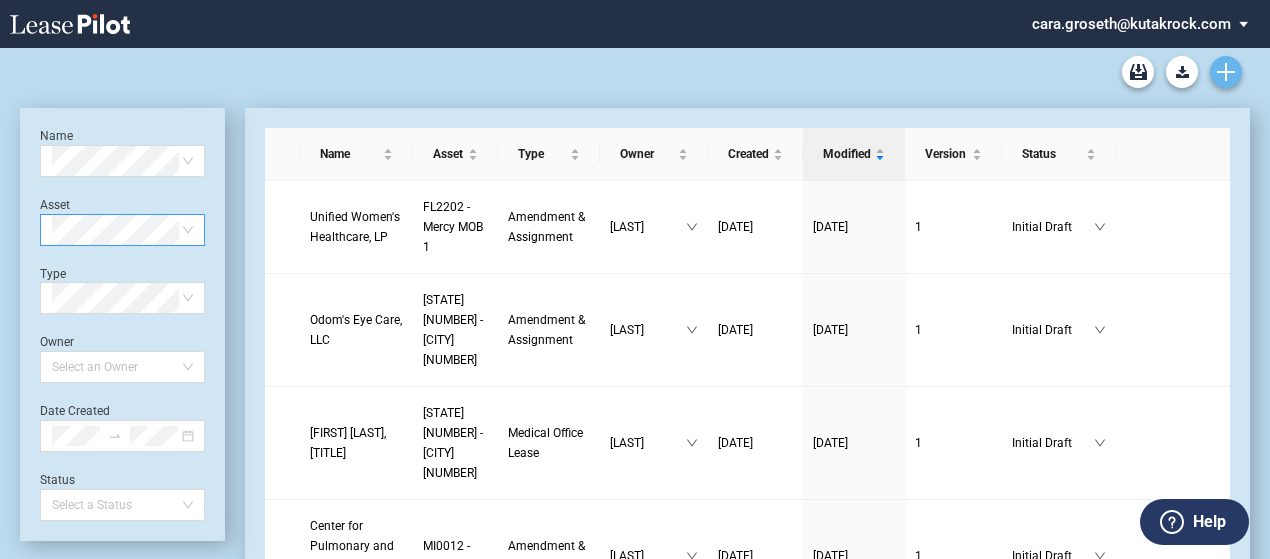 click at bounding box center (1226, 72) 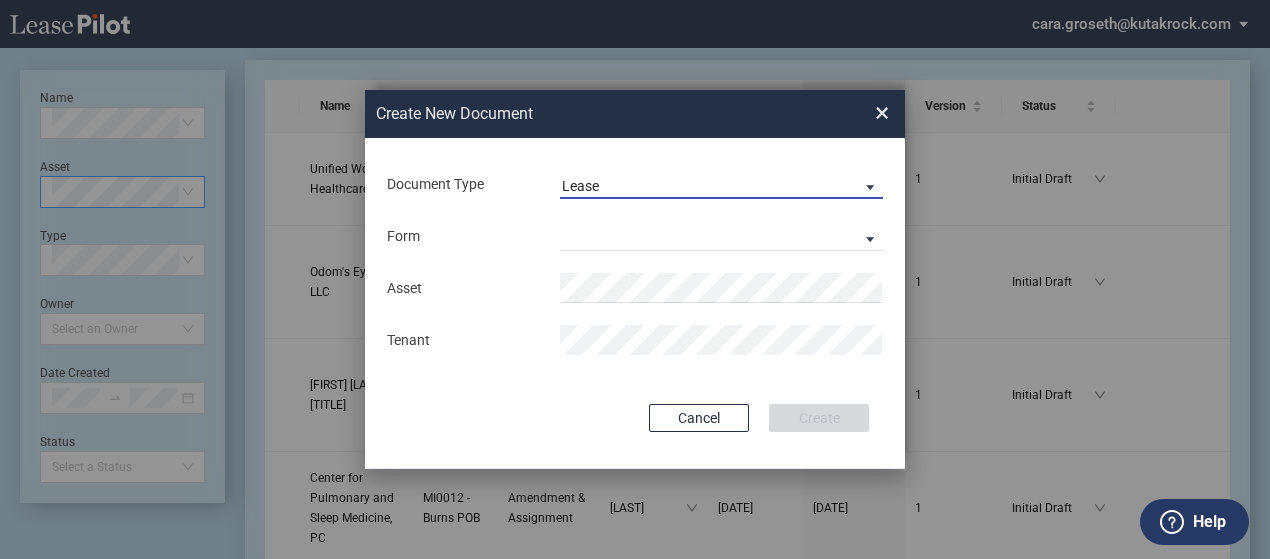 click at bounding box center (865, 186) 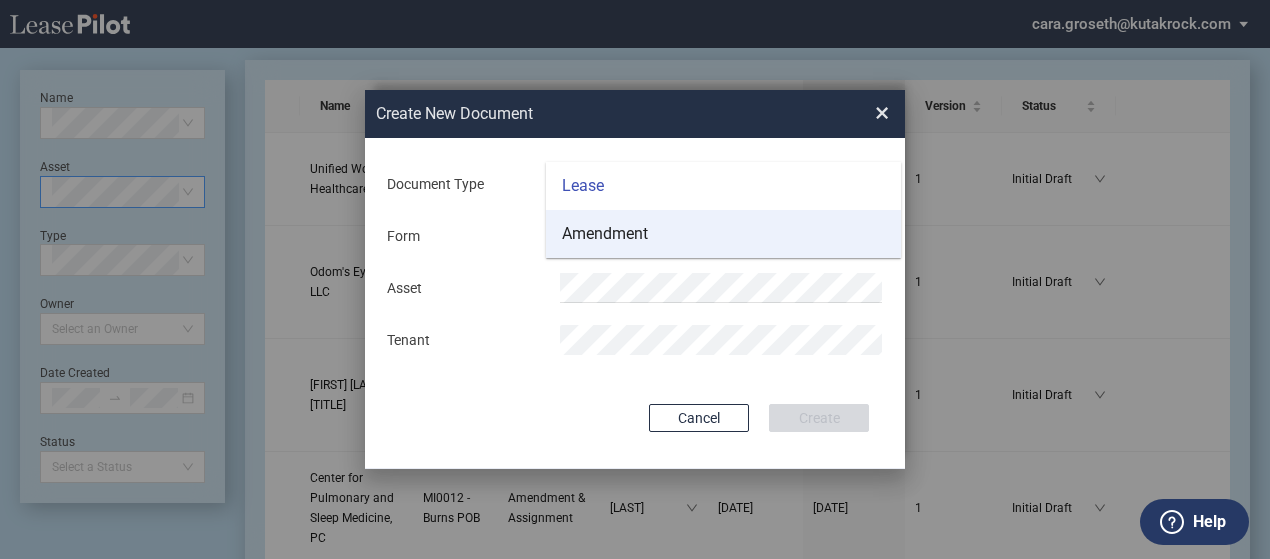 click on "Amendment" at bounding box center (723, 234) 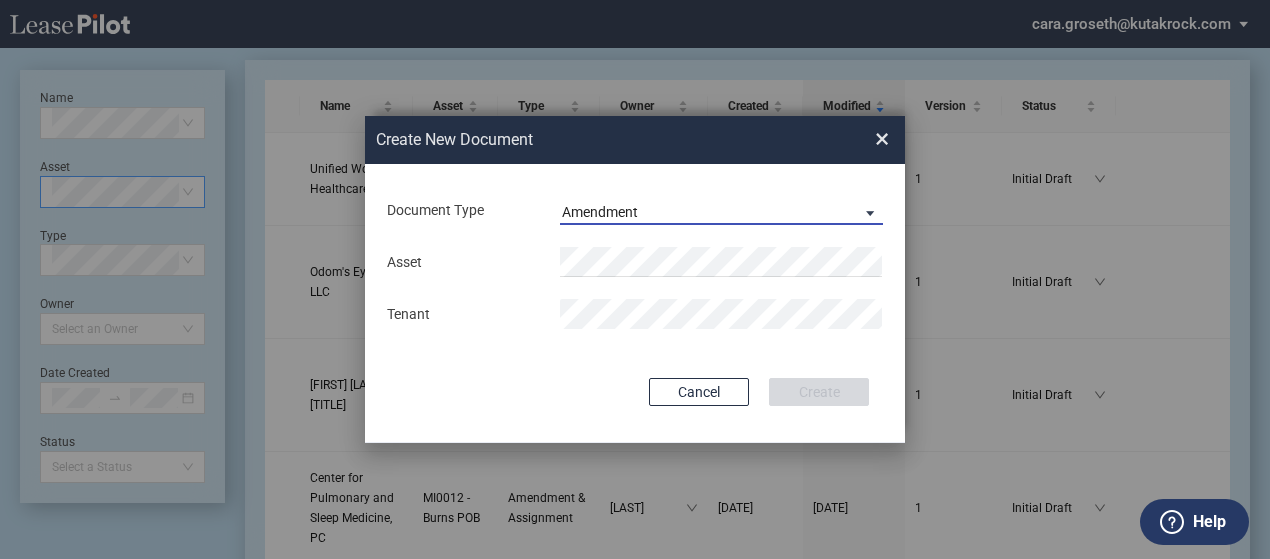 click on "Amendment" at bounding box center [721, 210] 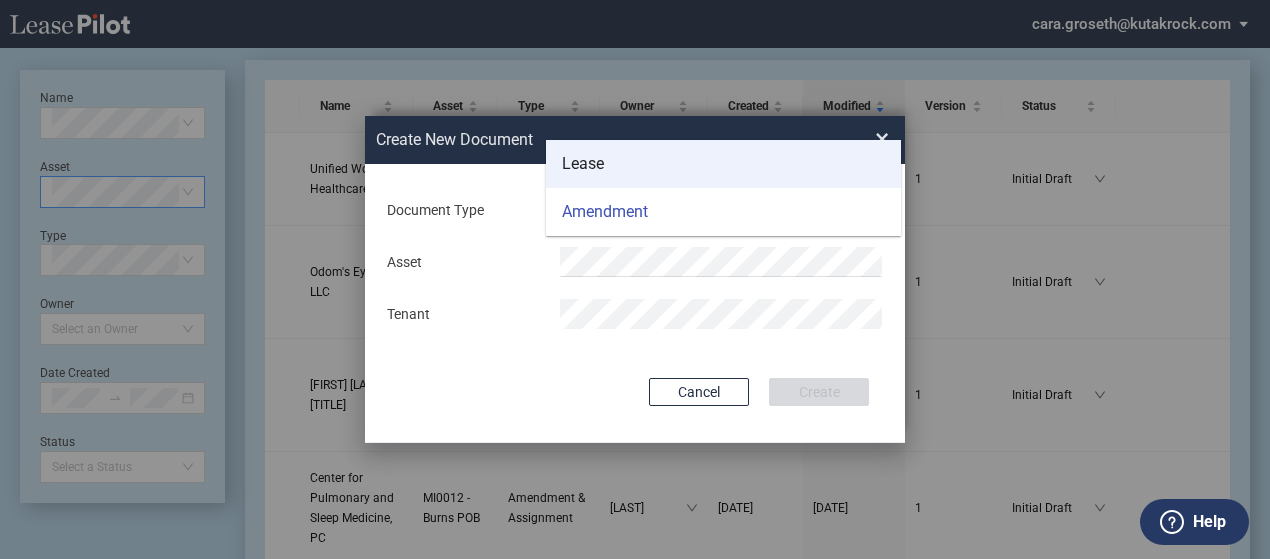 click on "Lease" at bounding box center [723, 164] 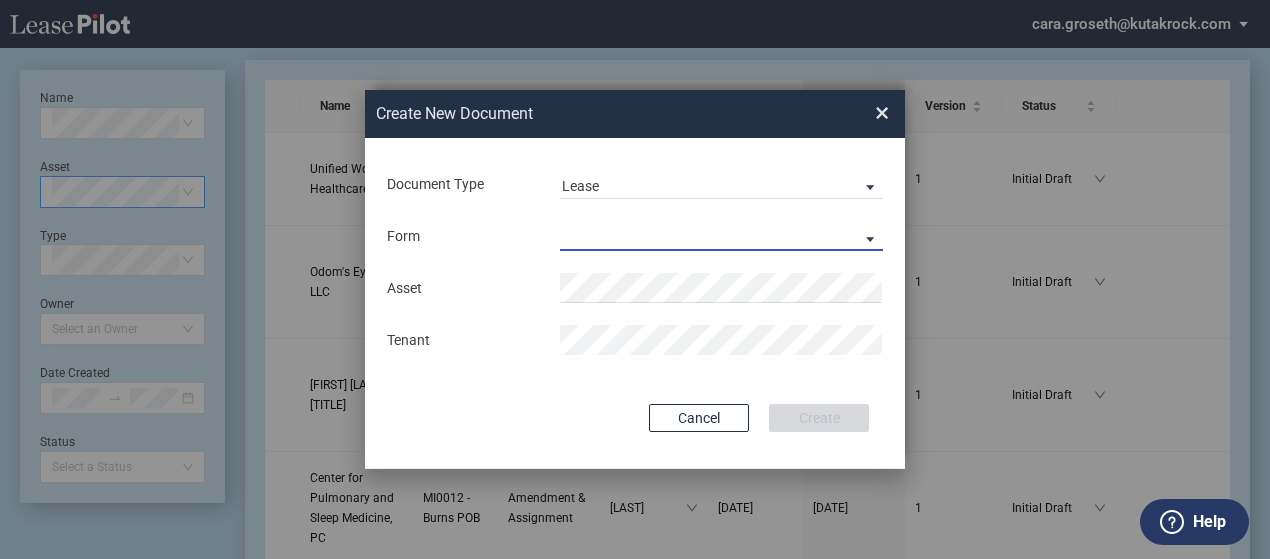 click on "Medical Office Lease
Scottsdale Lease
Louisville Lease
1370 Medical Place Lease
Medical City Lease
HCA Lease
Seattle Lease
Nordstrom Tower Lease" at bounding box center [721, 236] 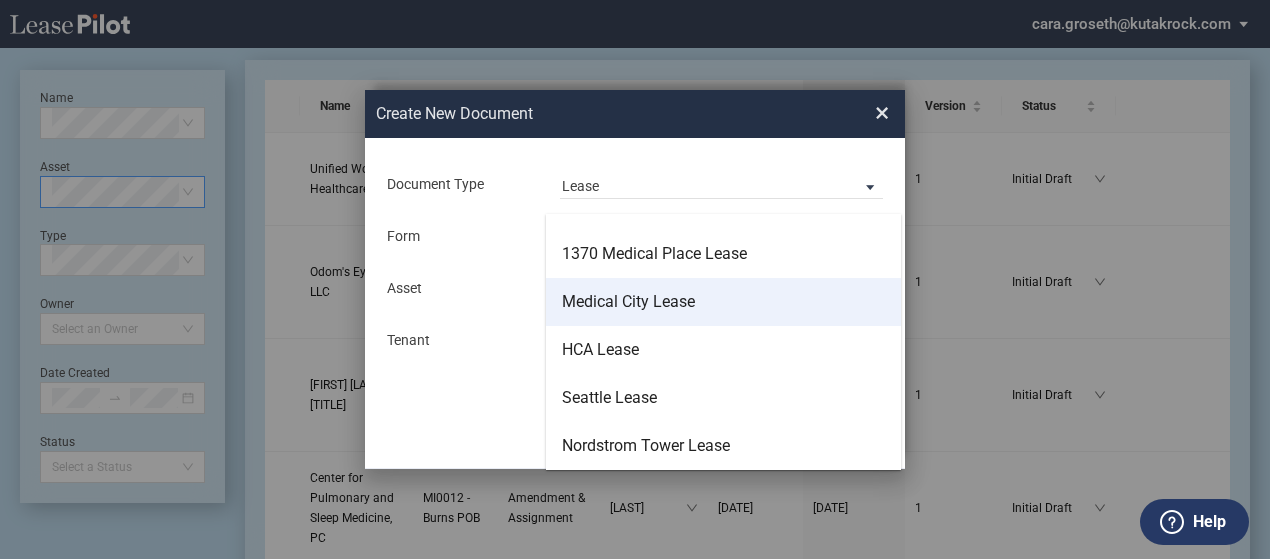 scroll, scrollTop: 0, scrollLeft: 0, axis: both 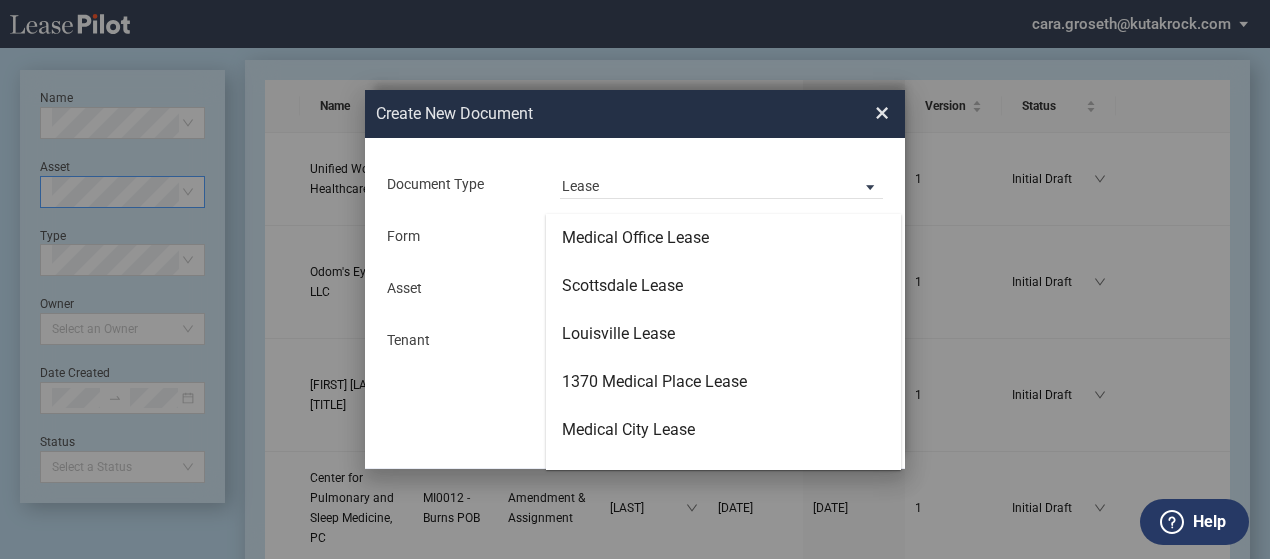 click at bounding box center (635, 303) 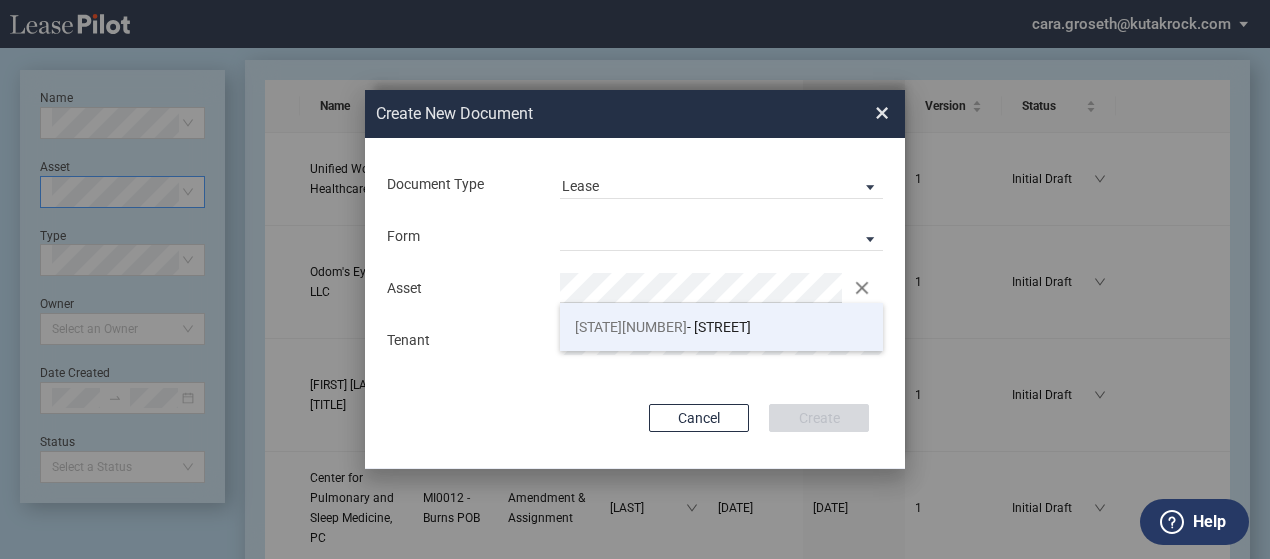 click on "IL3004  - Laurel Terrace" at bounding box center [663, 327] 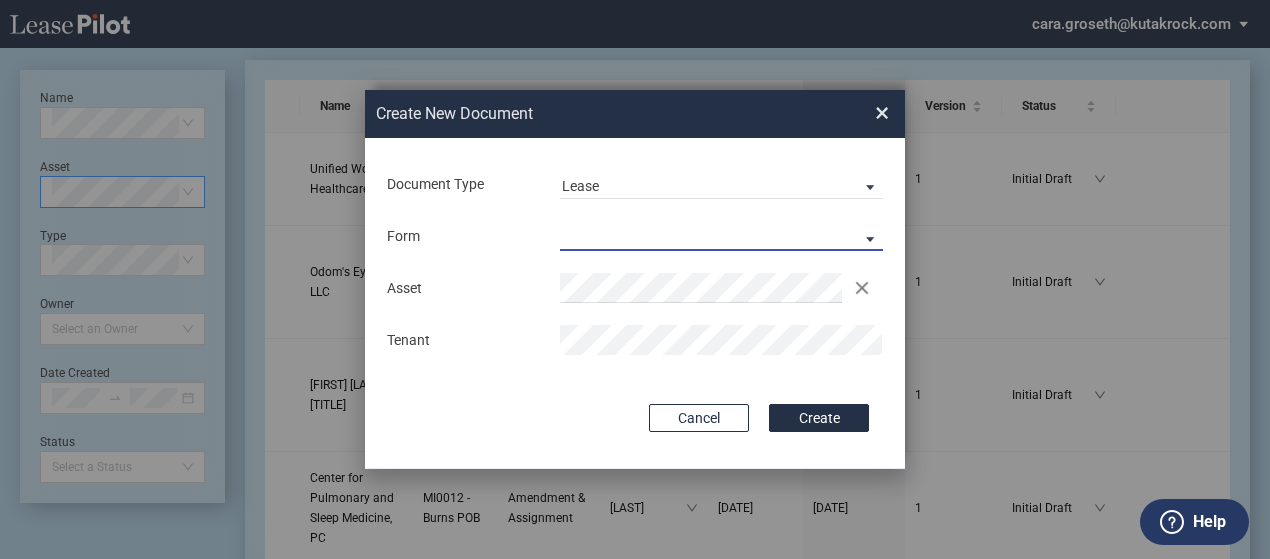 click at bounding box center [721, 236] 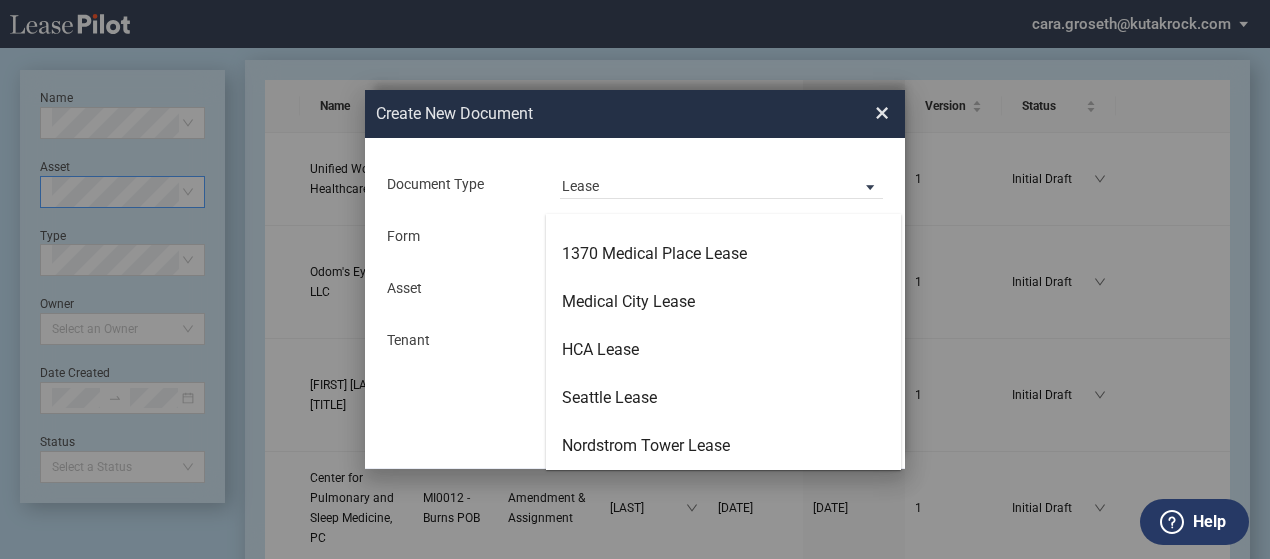 scroll, scrollTop: 0, scrollLeft: 0, axis: both 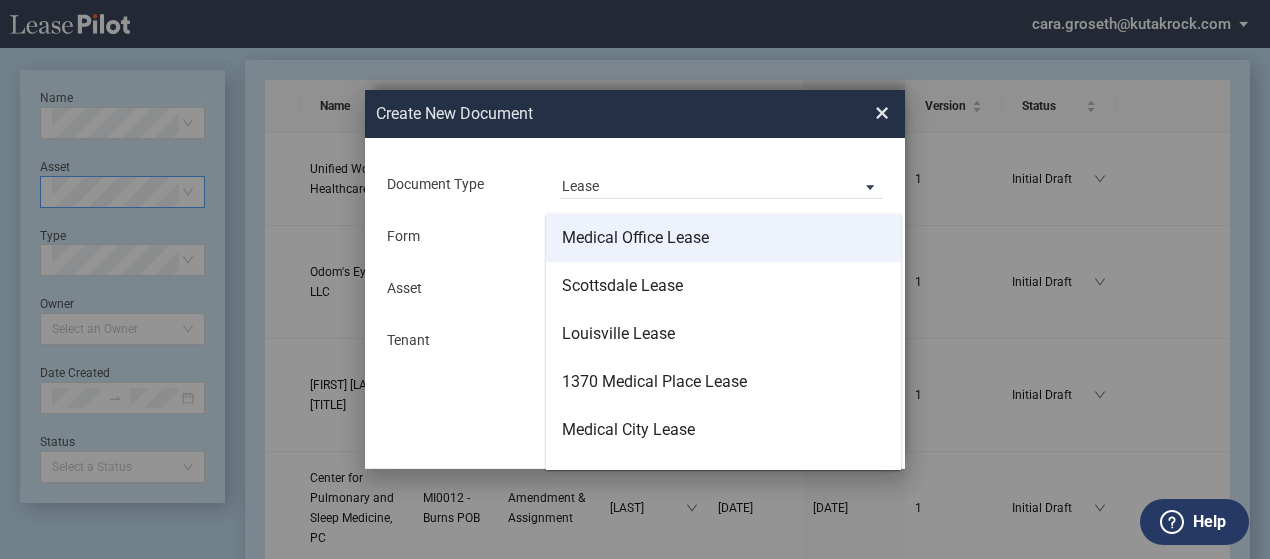 click on "Medical Office Lease" at bounding box center [635, 238] 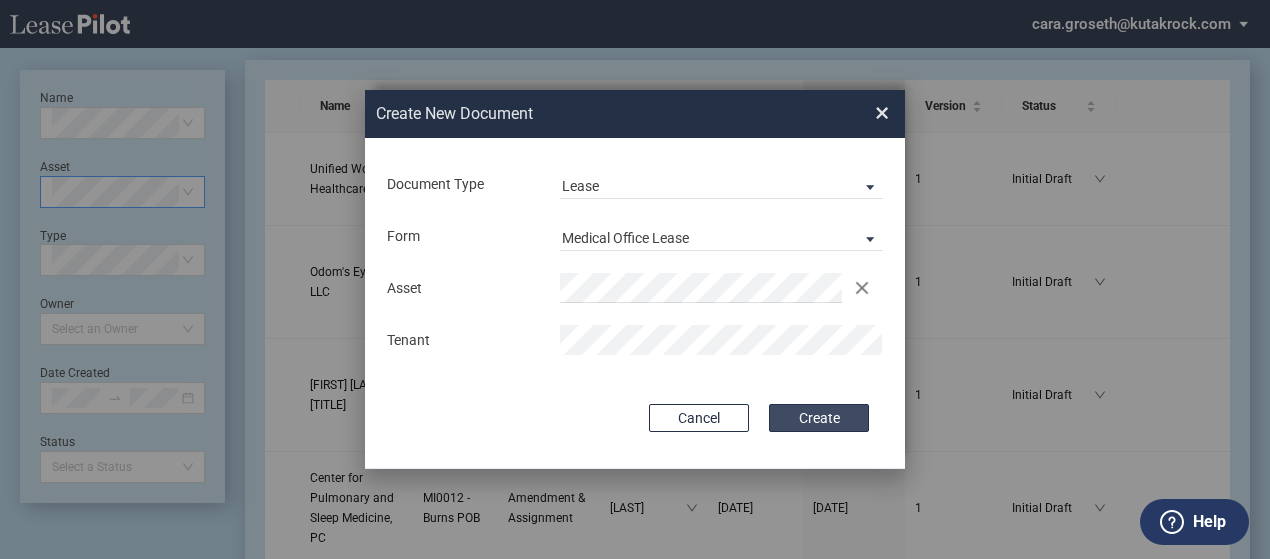 click on "Create" at bounding box center (819, 418) 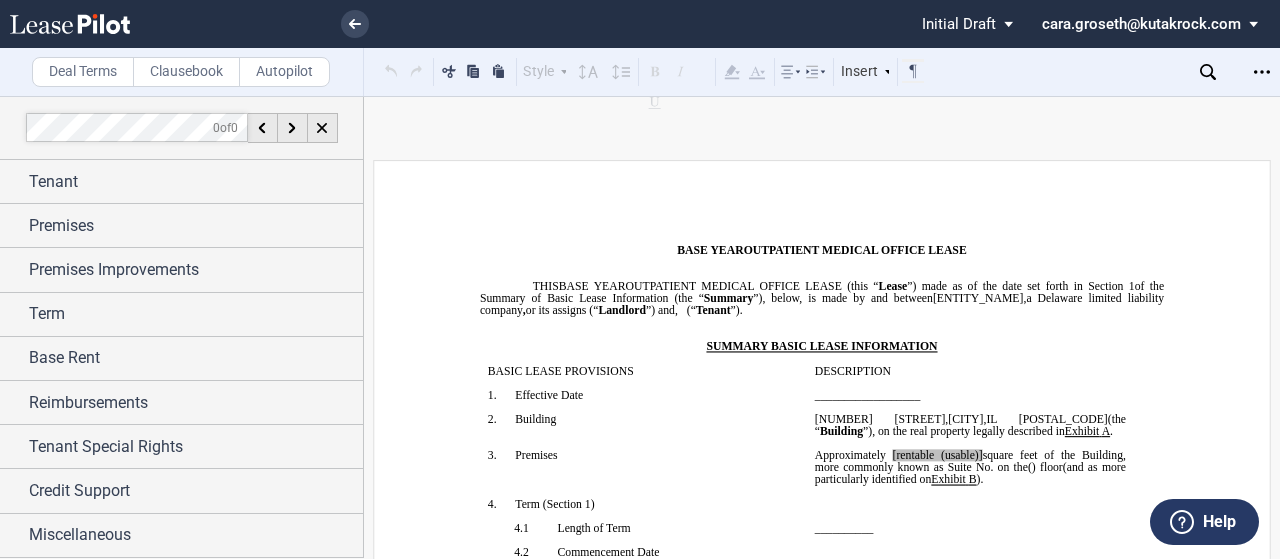 scroll, scrollTop: 0, scrollLeft: 0, axis: both 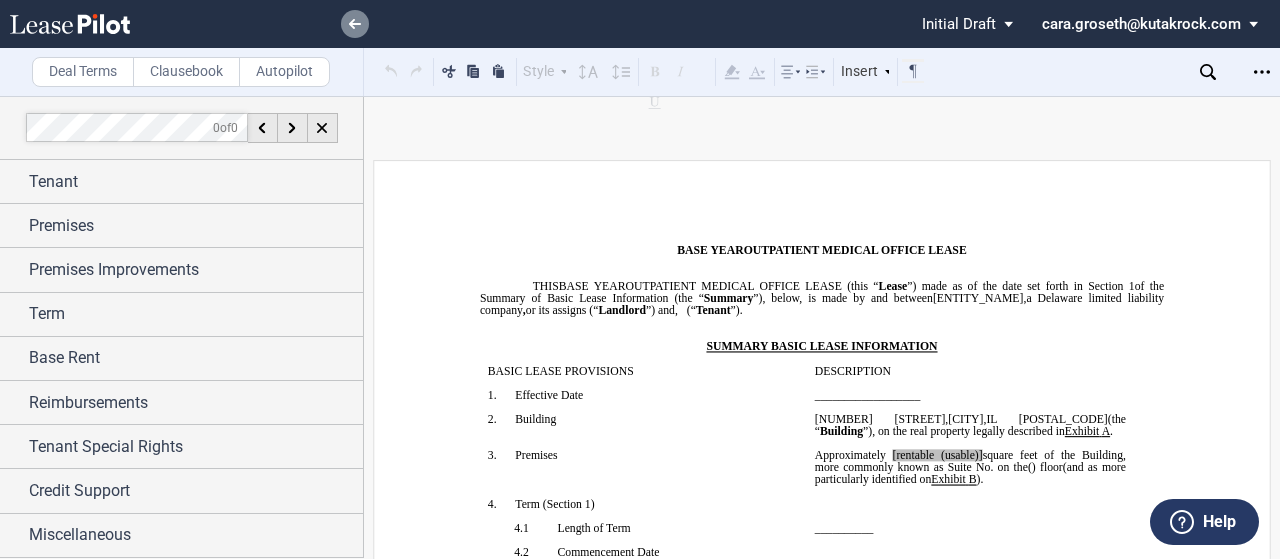 click at bounding box center [355, 24] 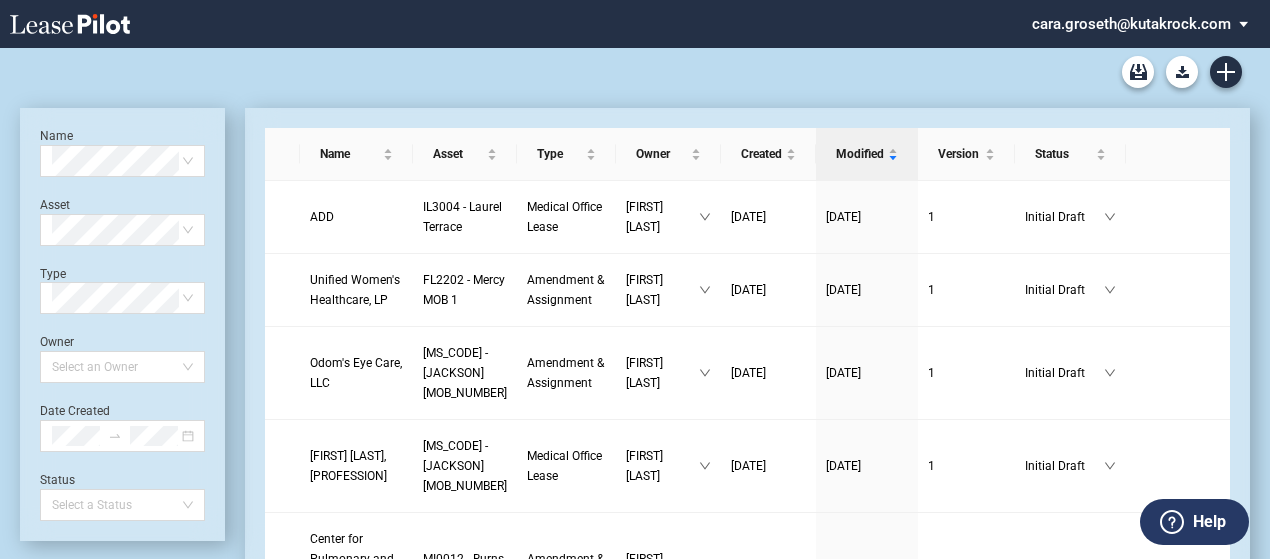 scroll, scrollTop: 0, scrollLeft: 0, axis: both 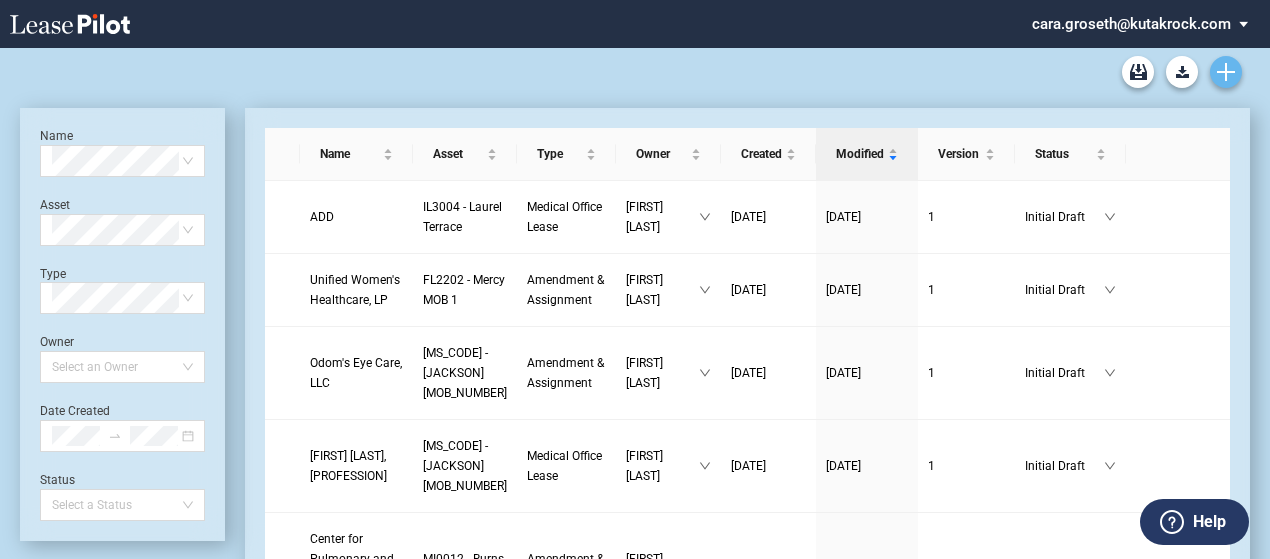 click 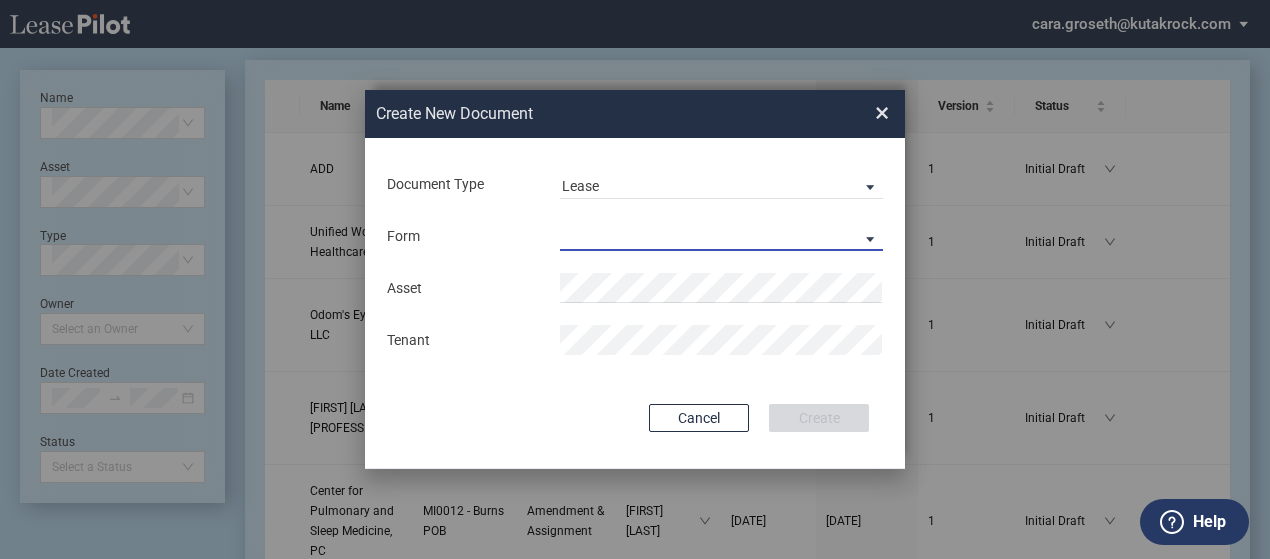click on "Medical Office Lease
Scottsdale Lease
Louisville Lease
1370 Medical Place Lease
Medical City Lease
HCA Lease
Seattle Lease
Nordstrom Tower Lease" at bounding box center (721, 236) 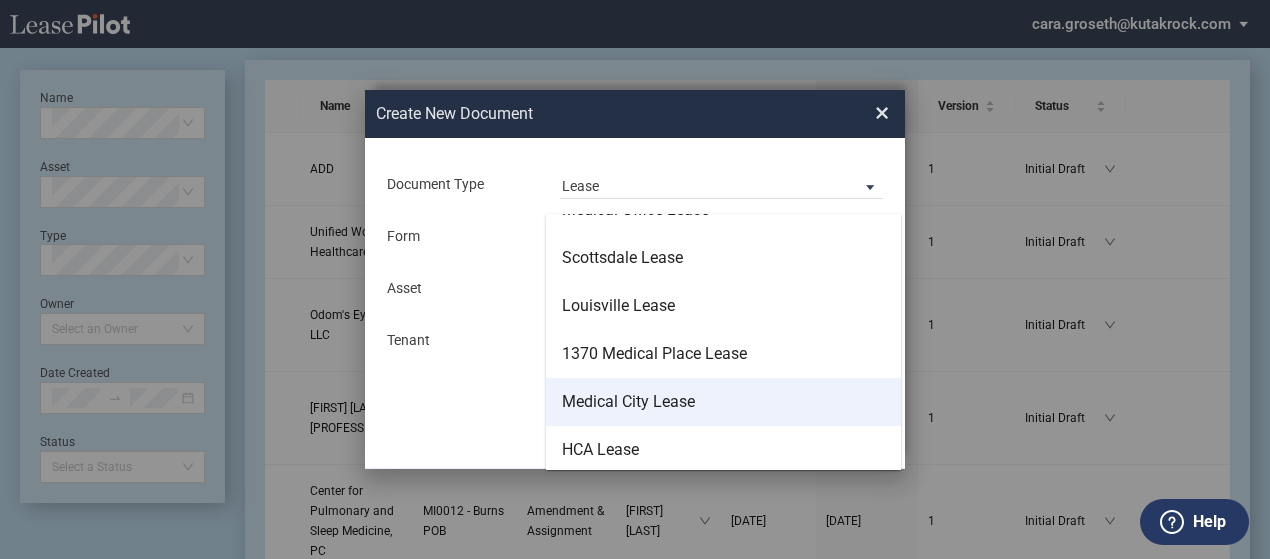 scroll, scrollTop: 0, scrollLeft: 0, axis: both 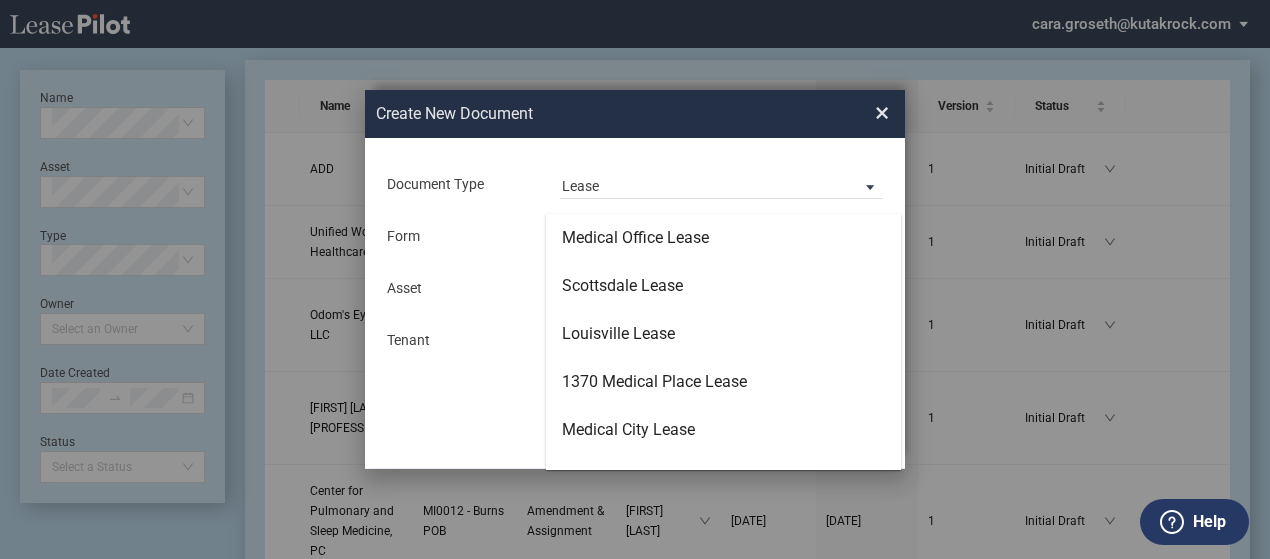 click at bounding box center [635, 303] 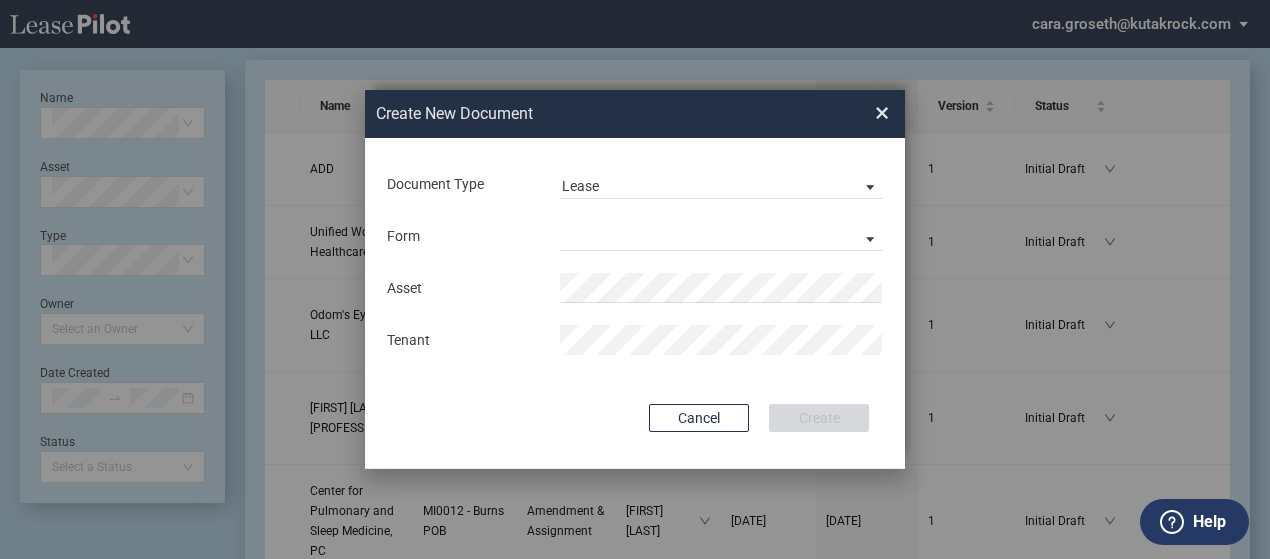click on "×" at bounding box center (882, 113) 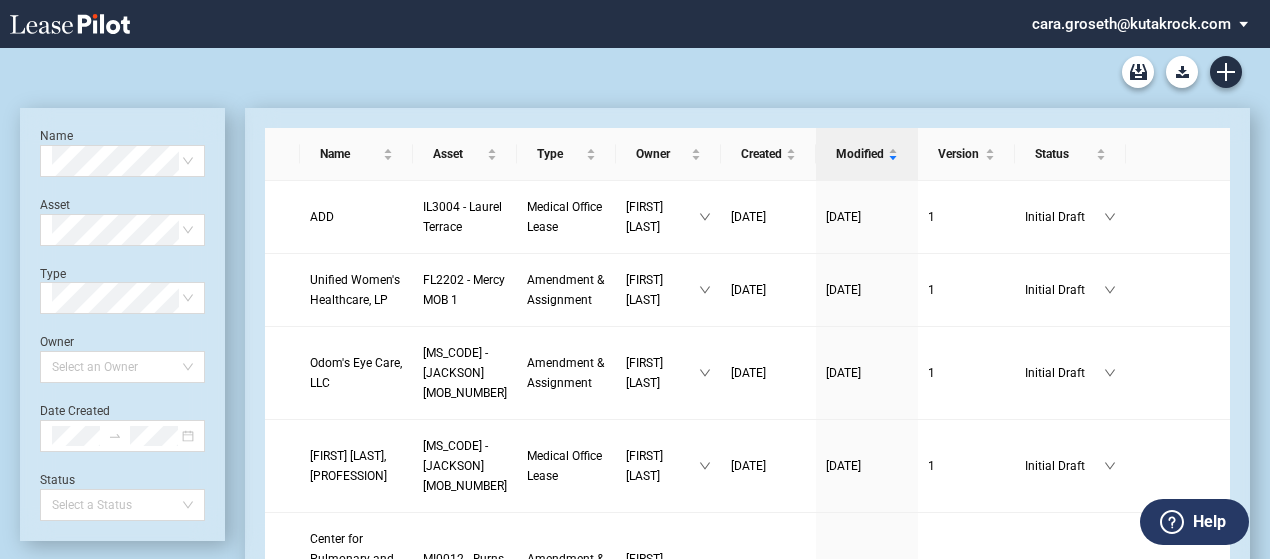 scroll, scrollTop: 48, scrollLeft: 0, axis: vertical 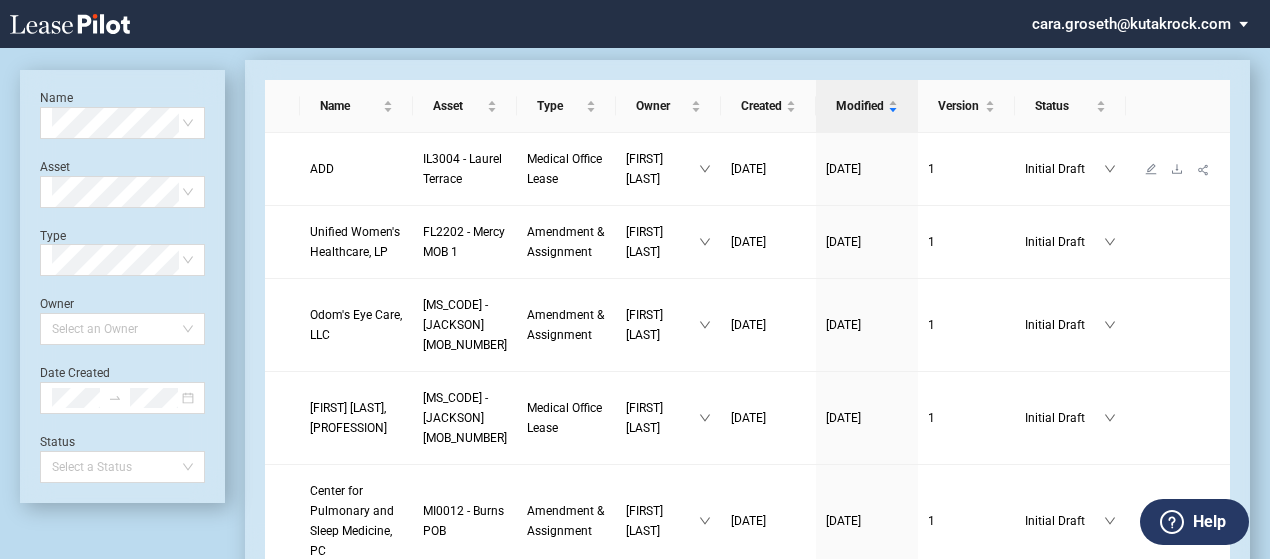 click on "IL3004 - Laurel Terrace" at bounding box center (462, 169) 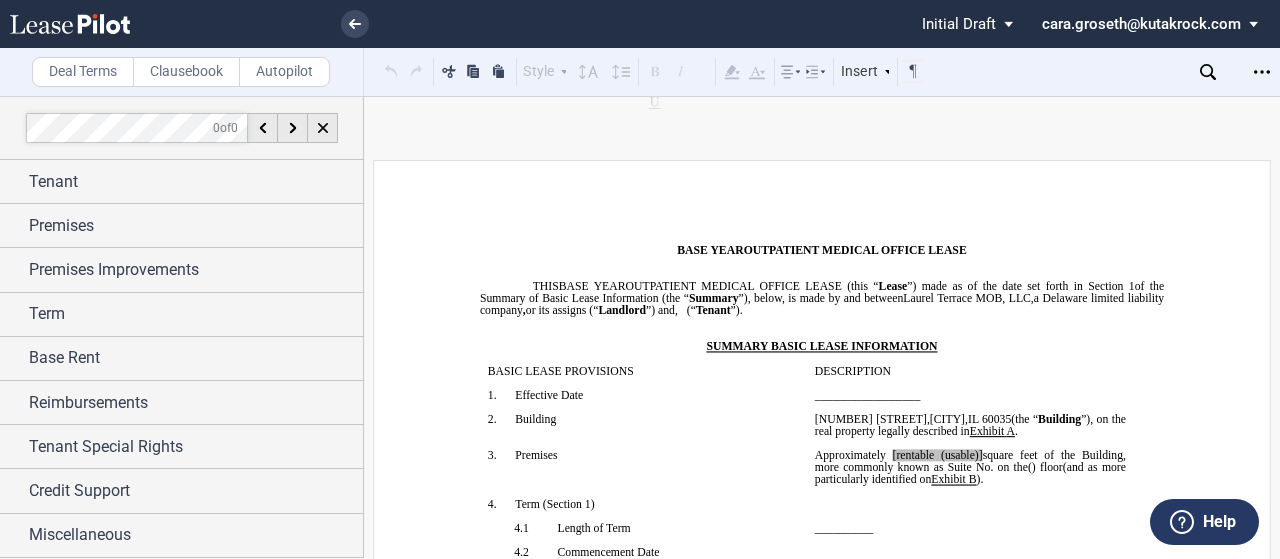 scroll, scrollTop: 0, scrollLeft: 0, axis: both 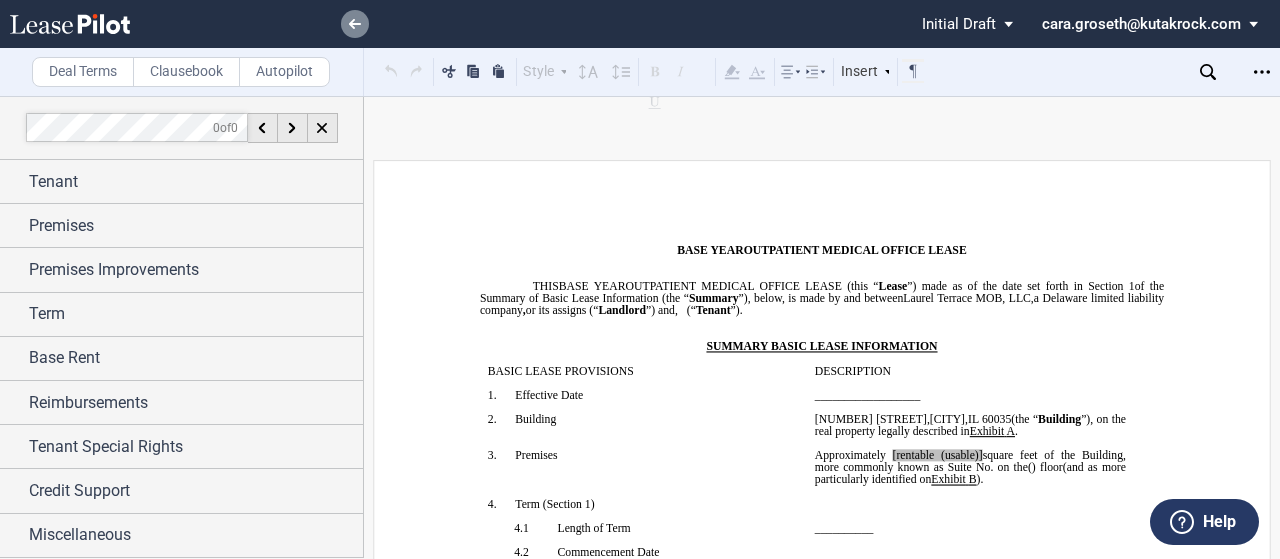 click 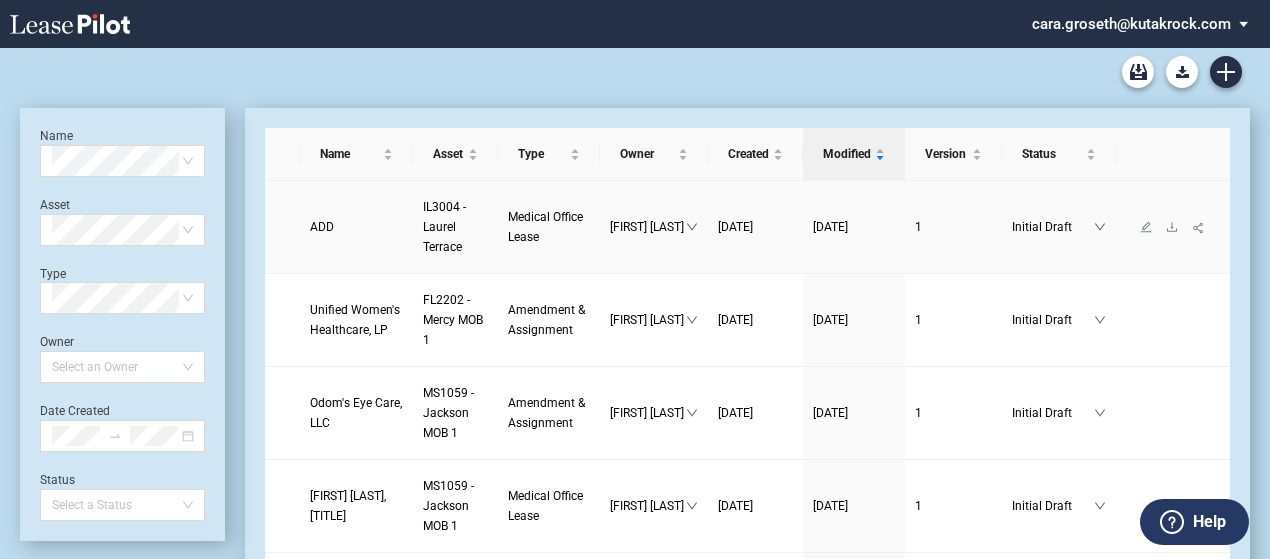 scroll, scrollTop: 0, scrollLeft: 0, axis: both 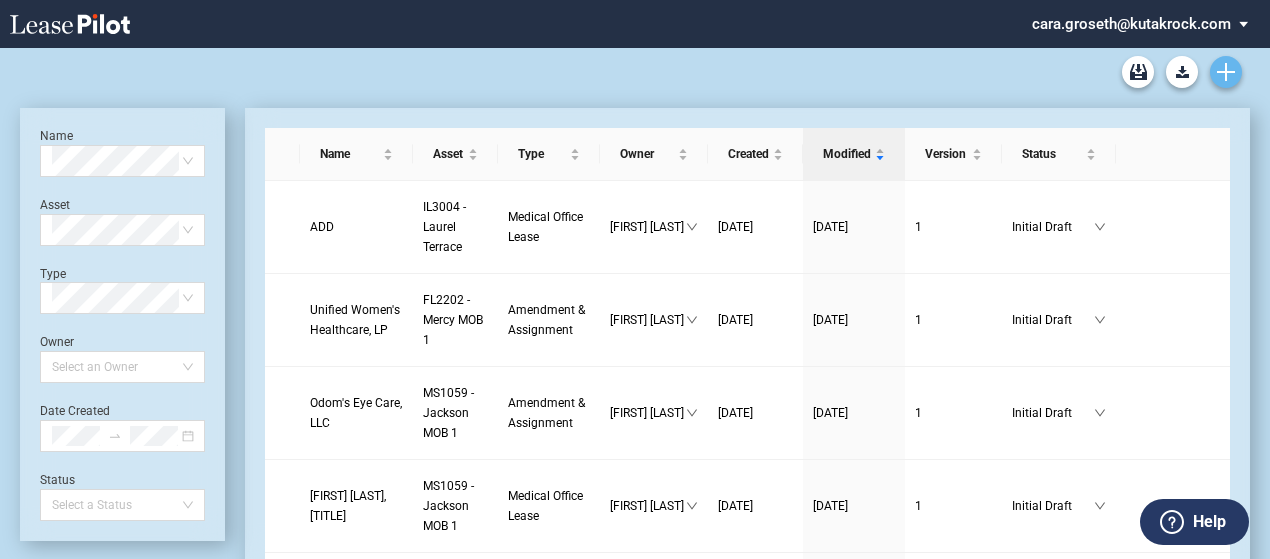 click 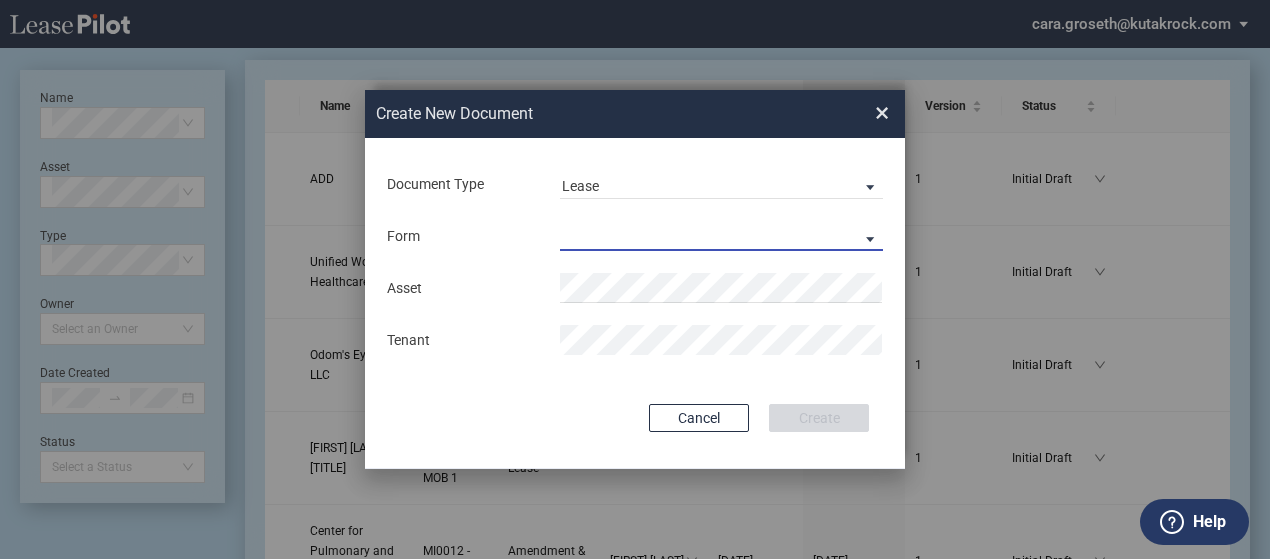 click on "Medical Office Lease
Scottsdale Lease
Louisville Lease
1370 Medical Place Lease
Medical City Lease
HCA Lease
Seattle Lease
Nordstrom Tower Lease" at bounding box center [721, 236] 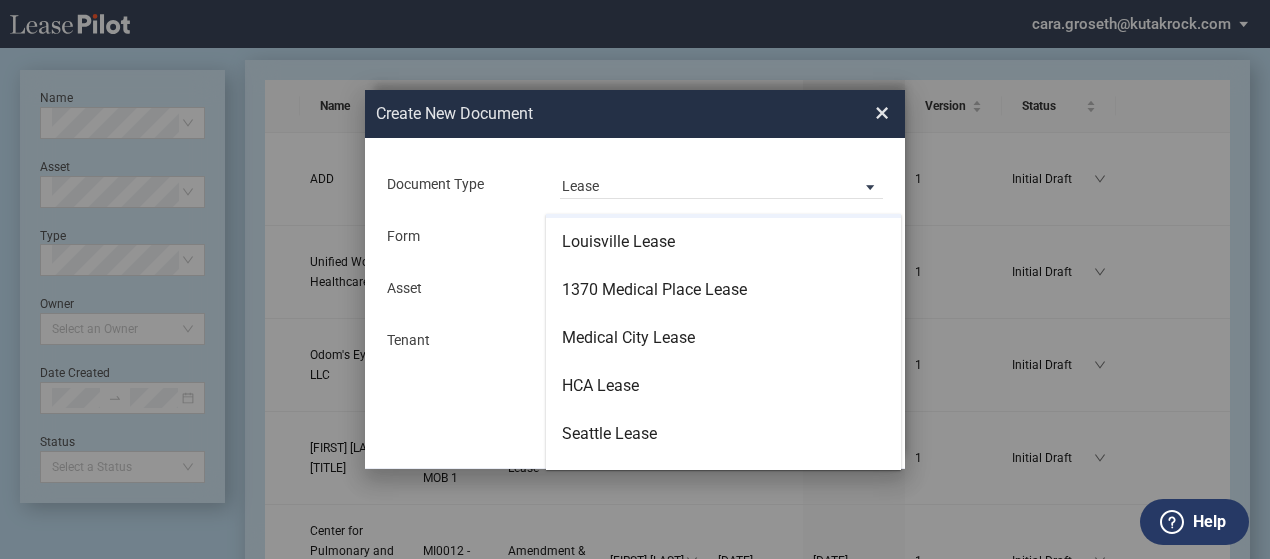 scroll, scrollTop: 0, scrollLeft: 0, axis: both 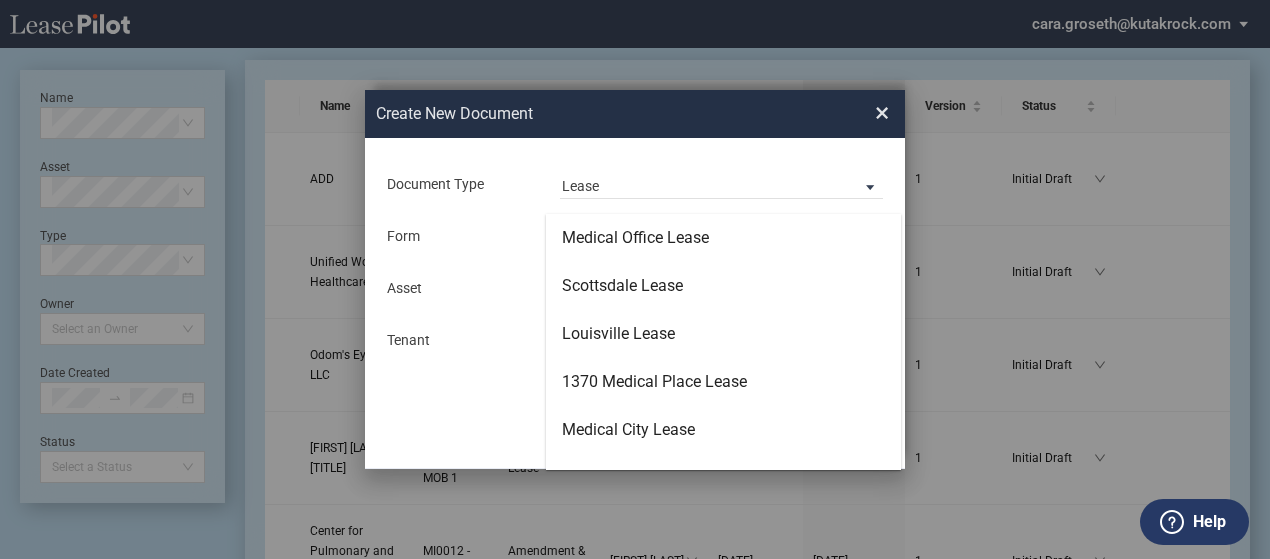 click at bounding box center (635, 303) 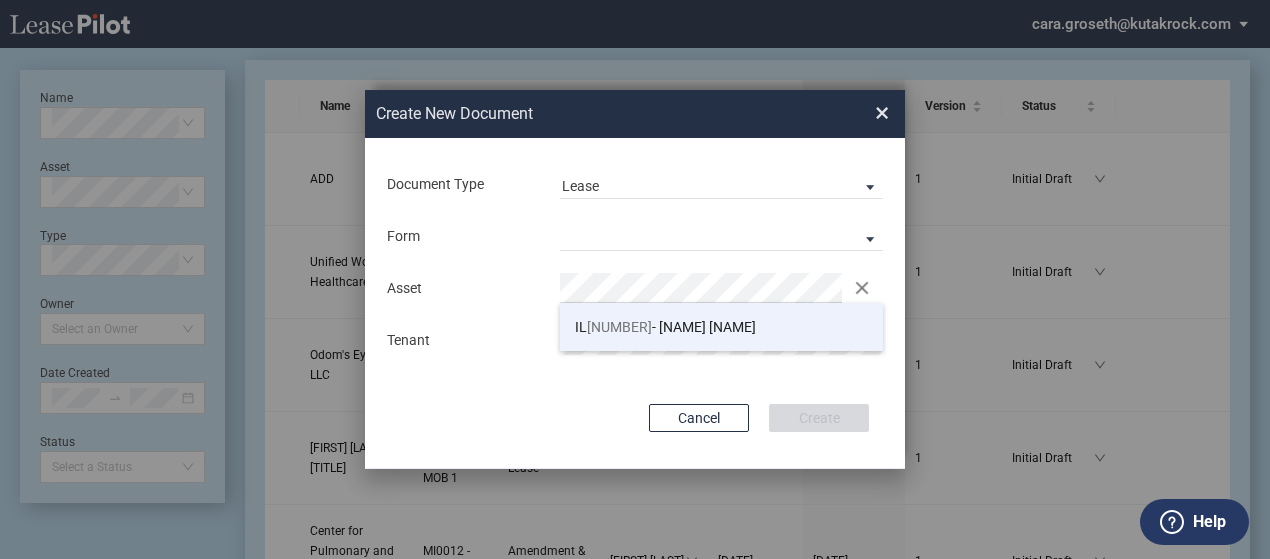 click on "[STATE] [NUMBER]  - [NAME] [NAME]" at bounding box center [665, 327] 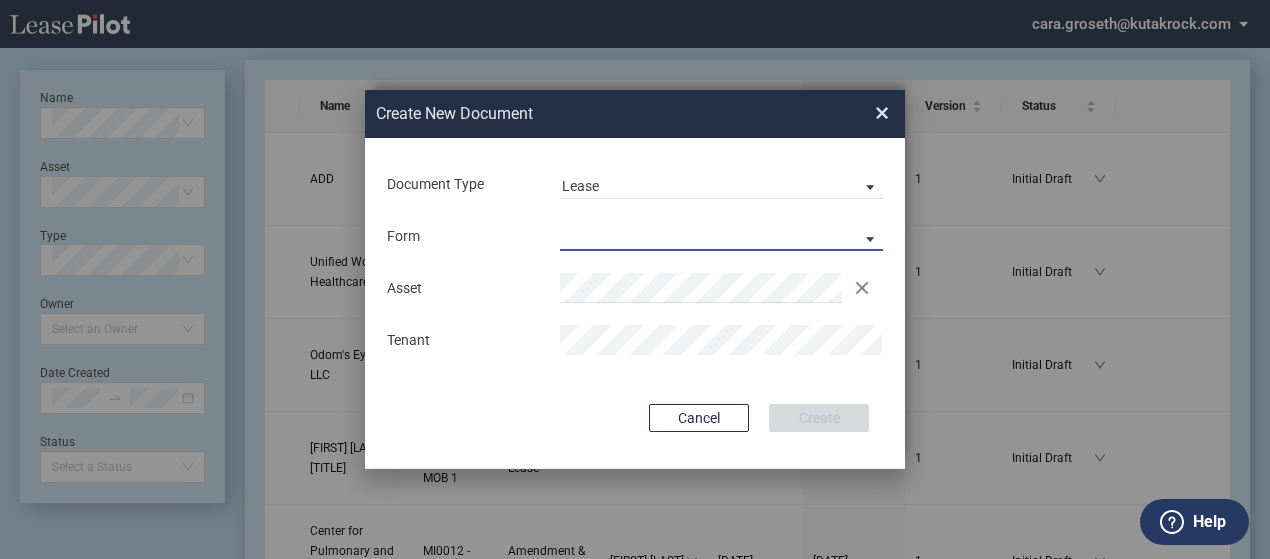 click at bounding box center [721, 236] 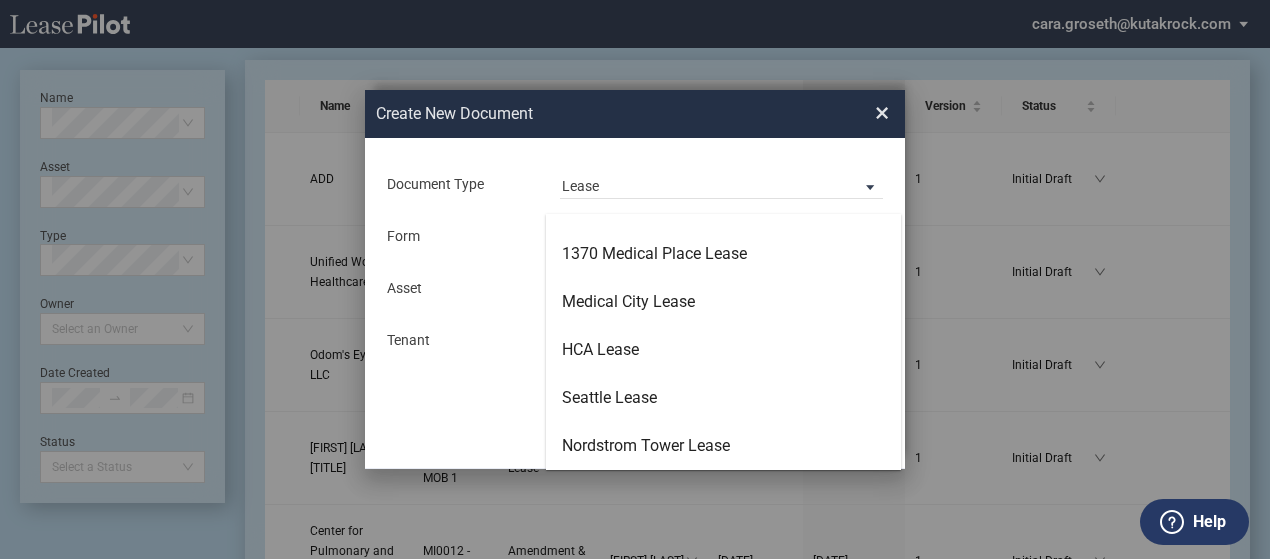scroll, scrollTop: 0, scrollLeft: 0, axis: both 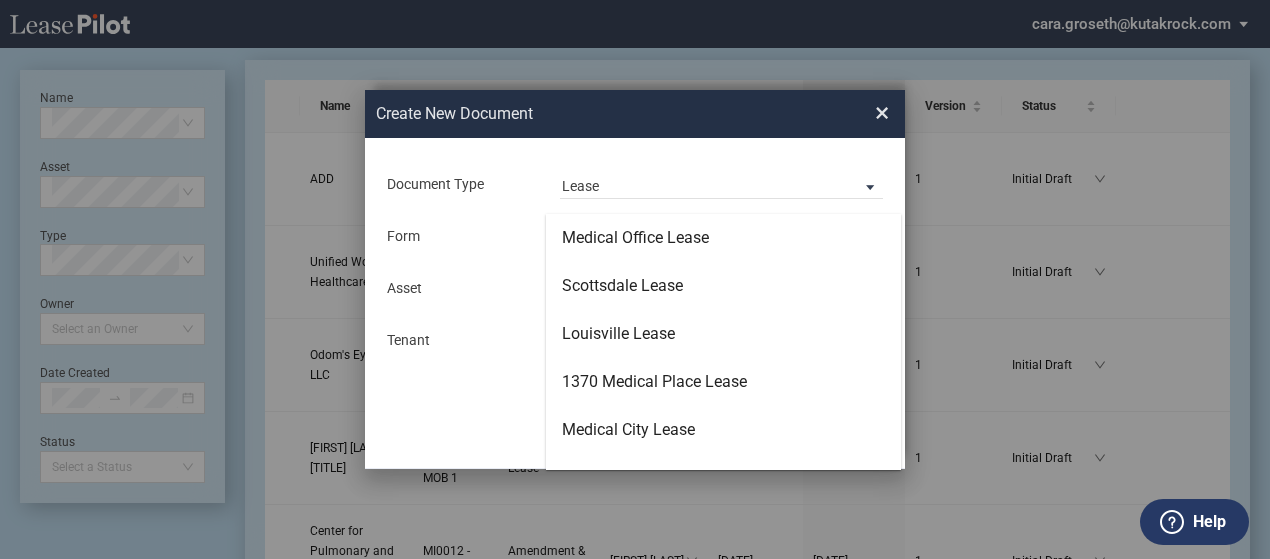 click at bounding box center [635, 303] 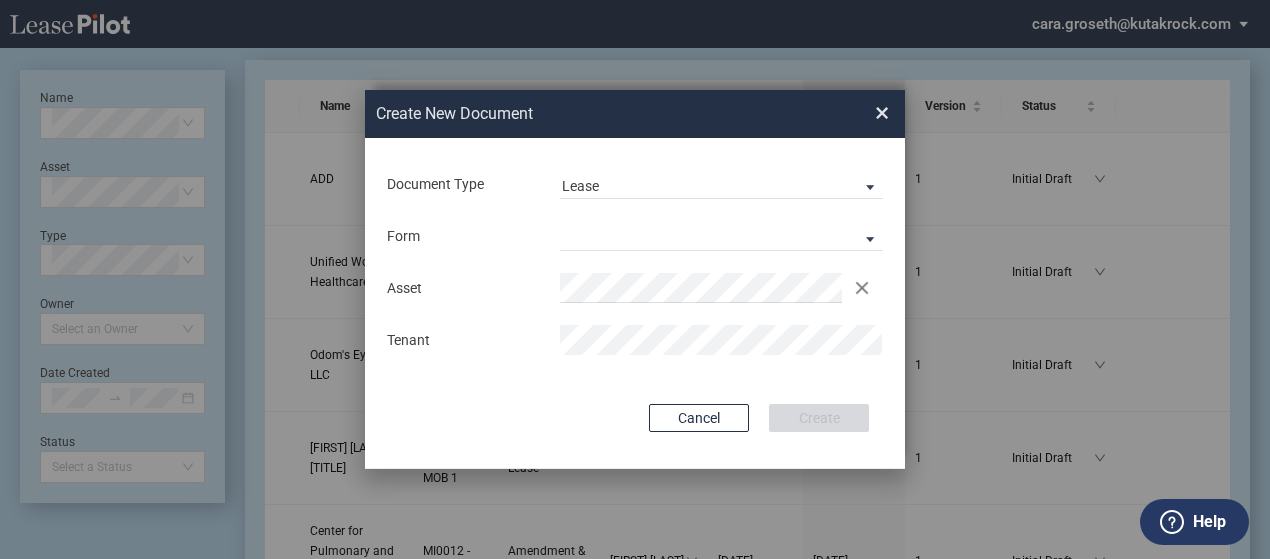 click on "×" at bounding box center [882, 113] 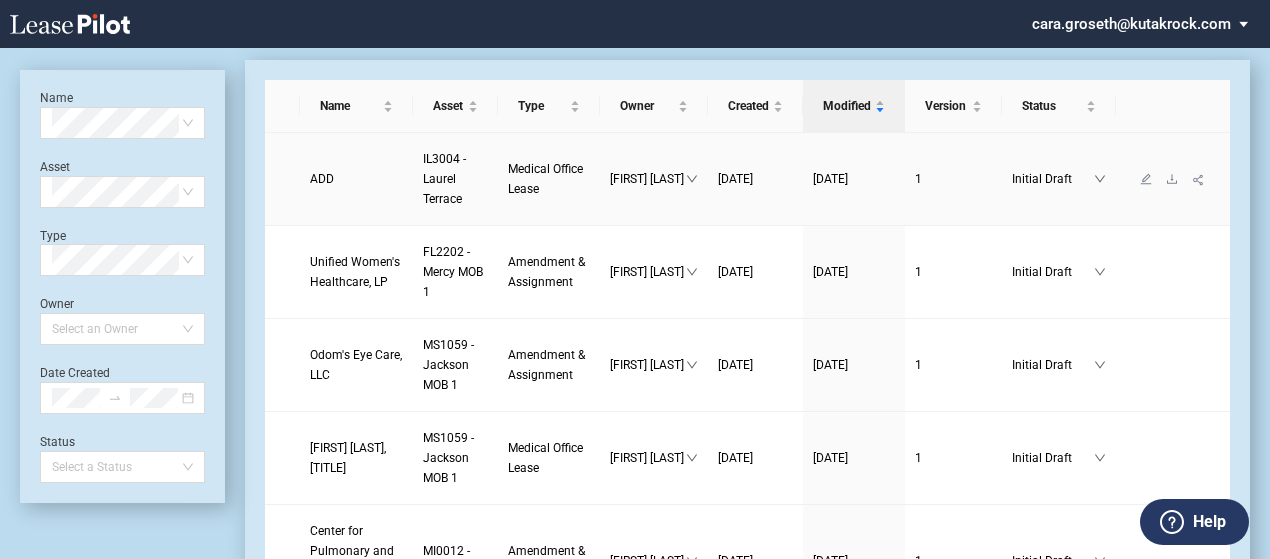 click on "Medical Office Lease" at bounding box center [545, 179] 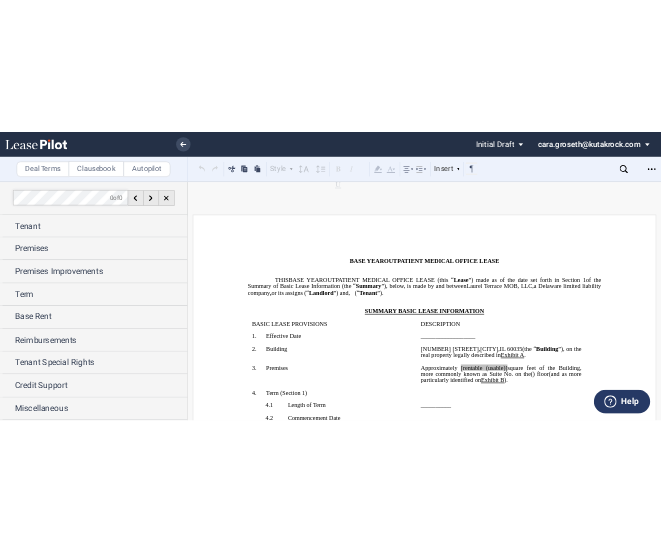 scroll, scrollTop: 0, scrollLeft: 0, axis: both 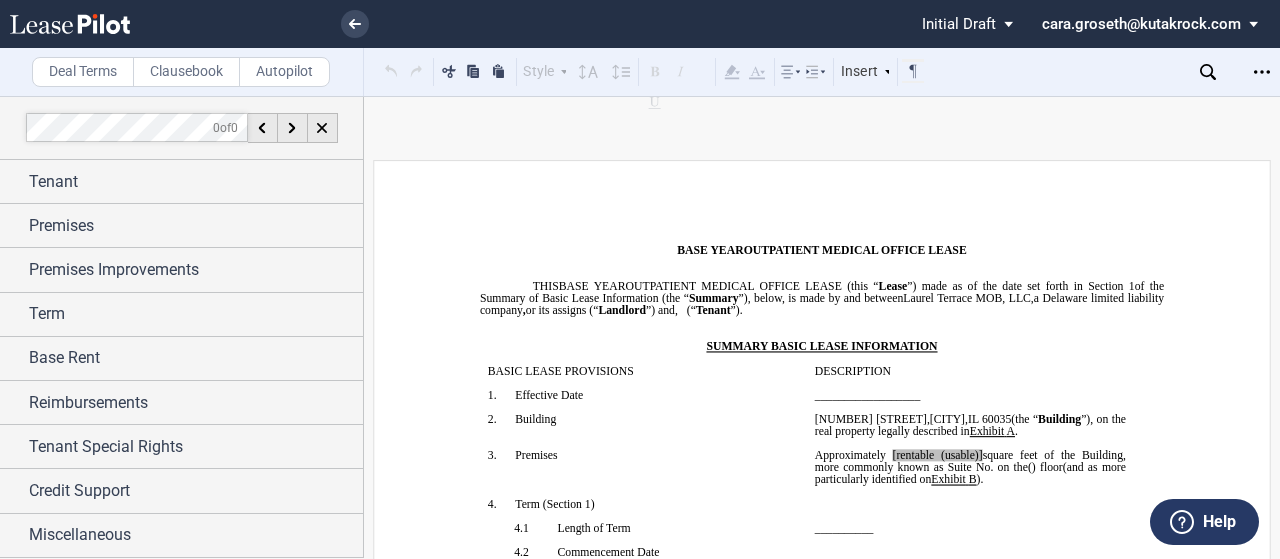 click on "OUTPATIENT MEDICAL OFFICE LEASE" 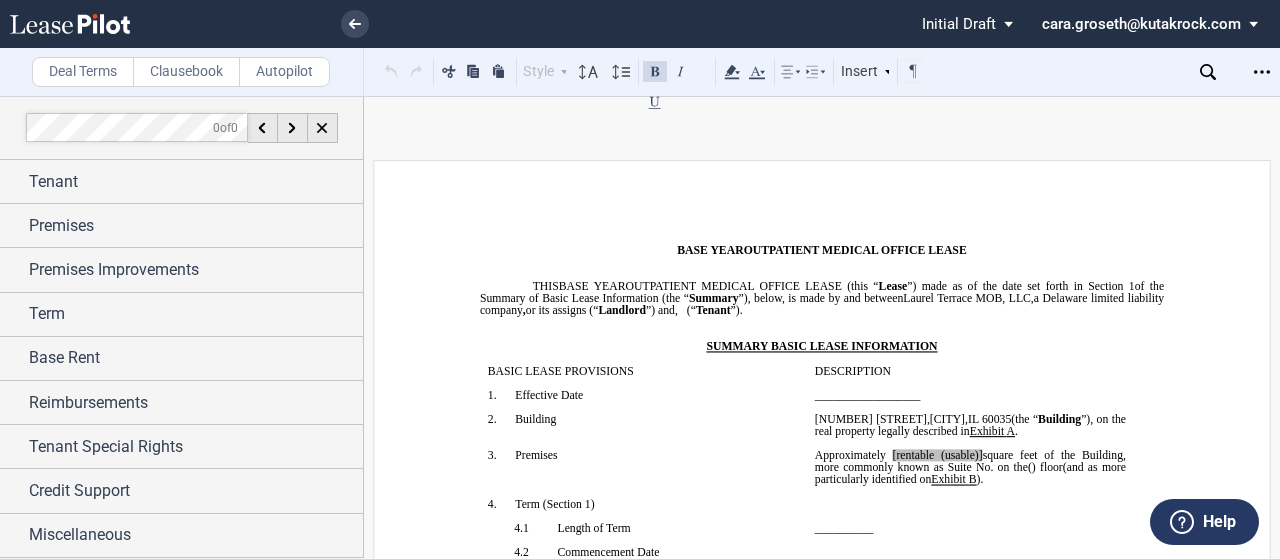 click on "OUTPATIENT MEDICAL OFFICE LEASE" 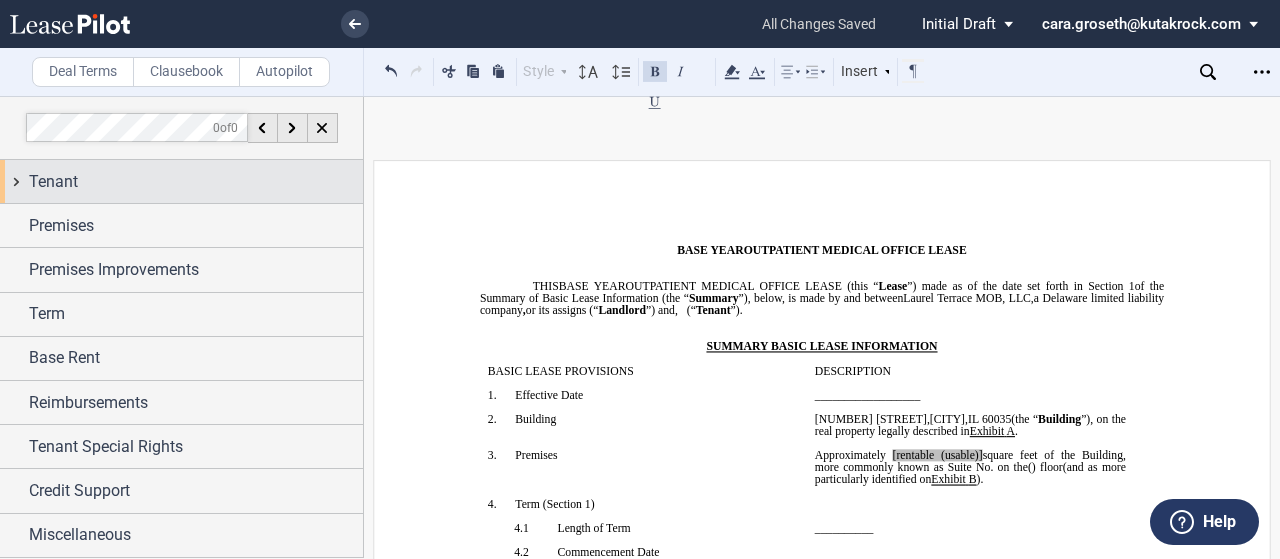click on "Tenant" at bounding box center (181, 181) 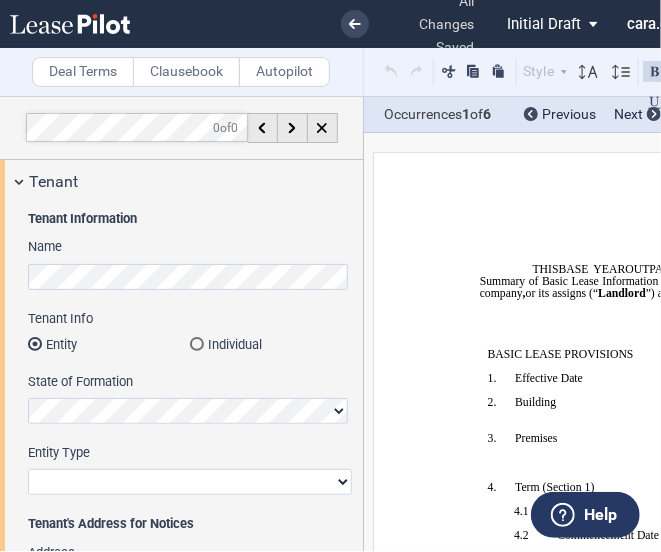 click on "Corporation
Limited Liability Company
General Partnership
Limited Partnership
Other" at bounding box center (190, 482) 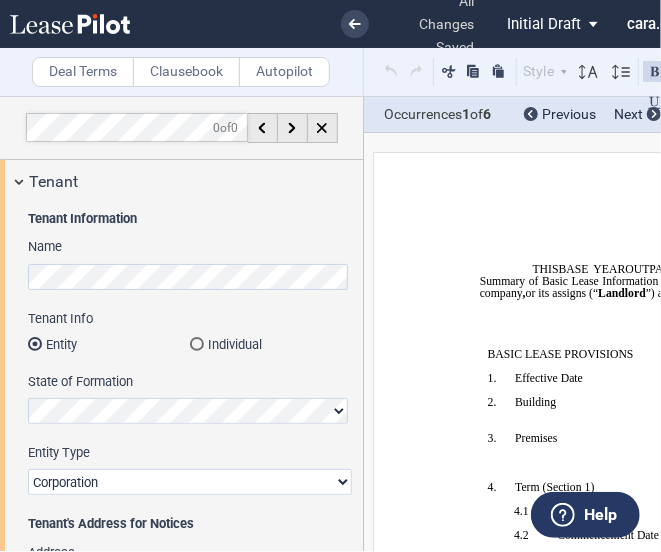 click on "Corporation
Limited Liability Company
General Partnership
Limited Partnership
Other" at bounding box center [190, 482] 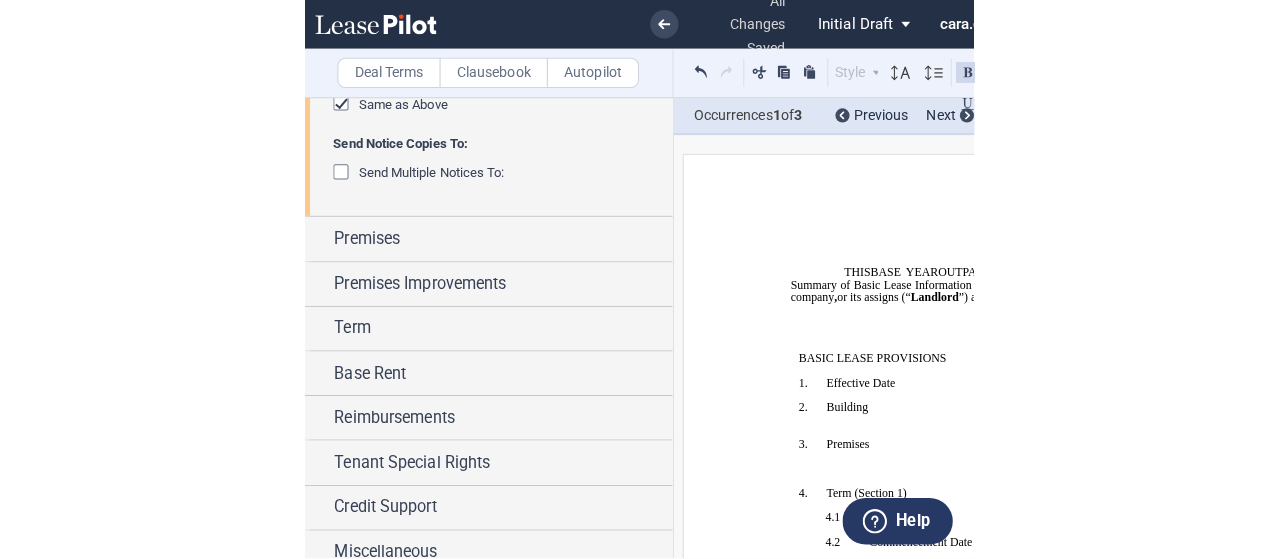 scroll, scrollTop: 706, scrollLeft: 0, axis: vertical 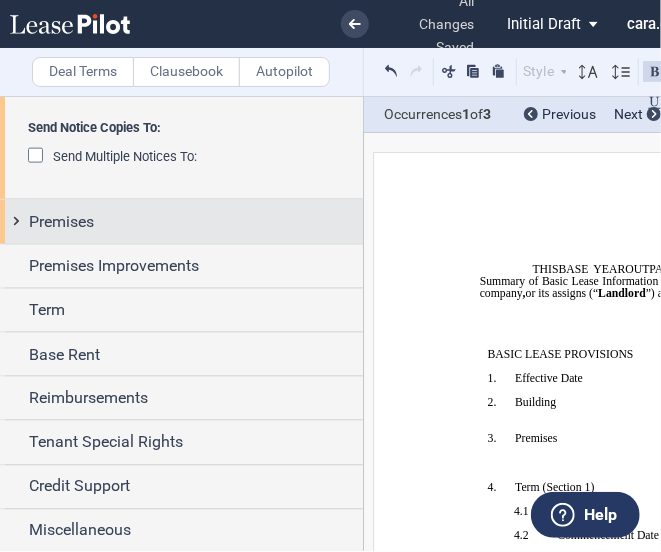 click on "Premises" at bounding box center [181, 221] 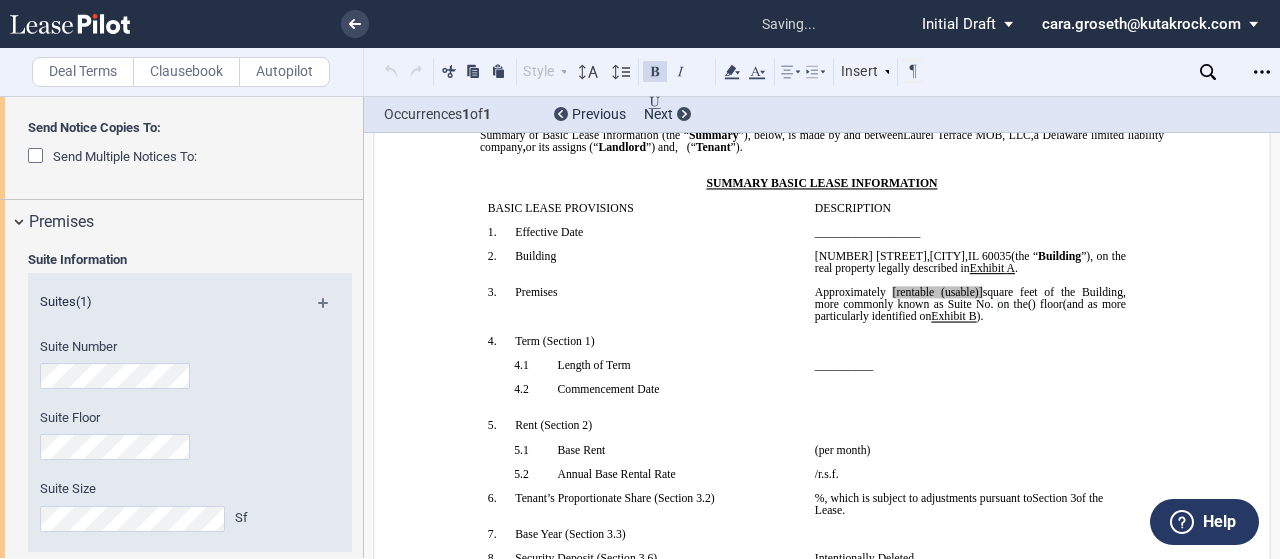 scroll, scrollTop: 224, scrollLeft: 0, axis: vertical 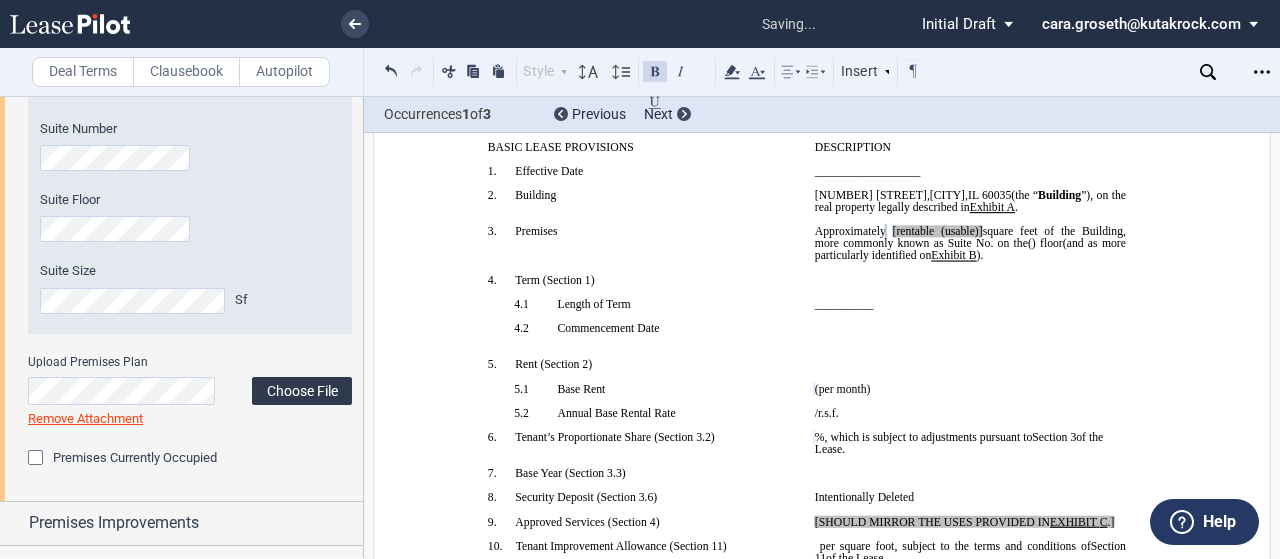 click on "Choose File" 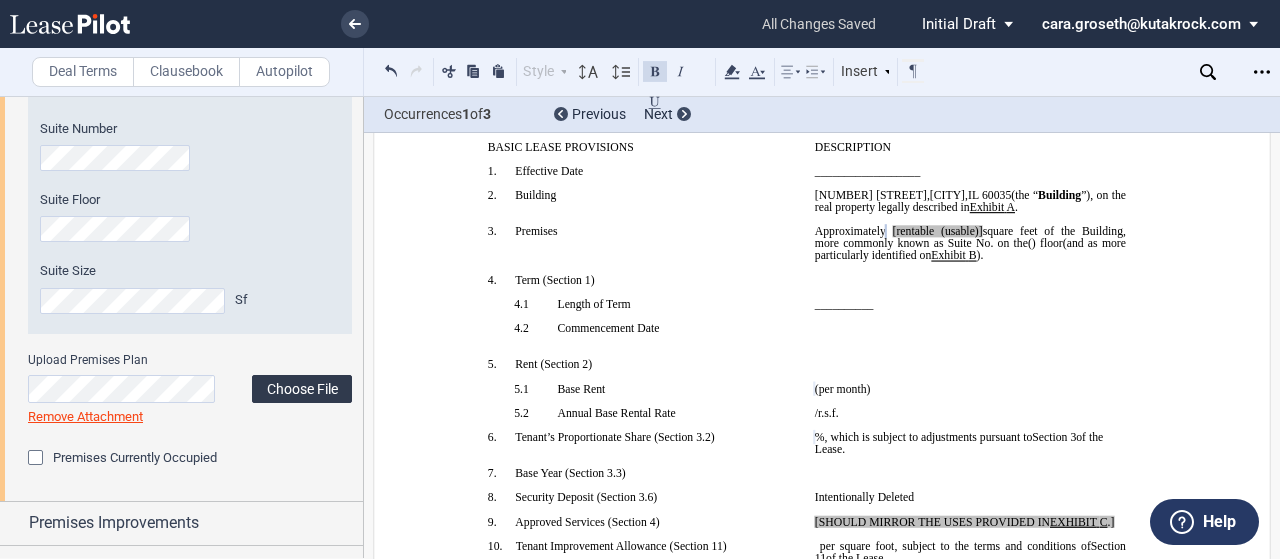 click on "Choose File" 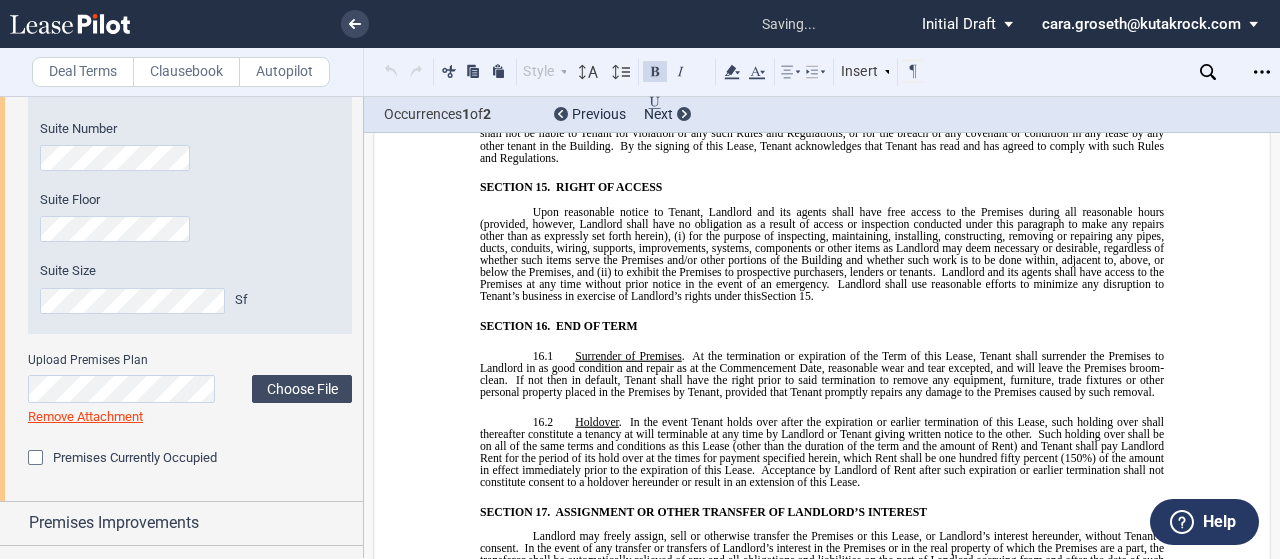 scroll, scrollTop: 18793, scrollLeft: 0, axis: vertical 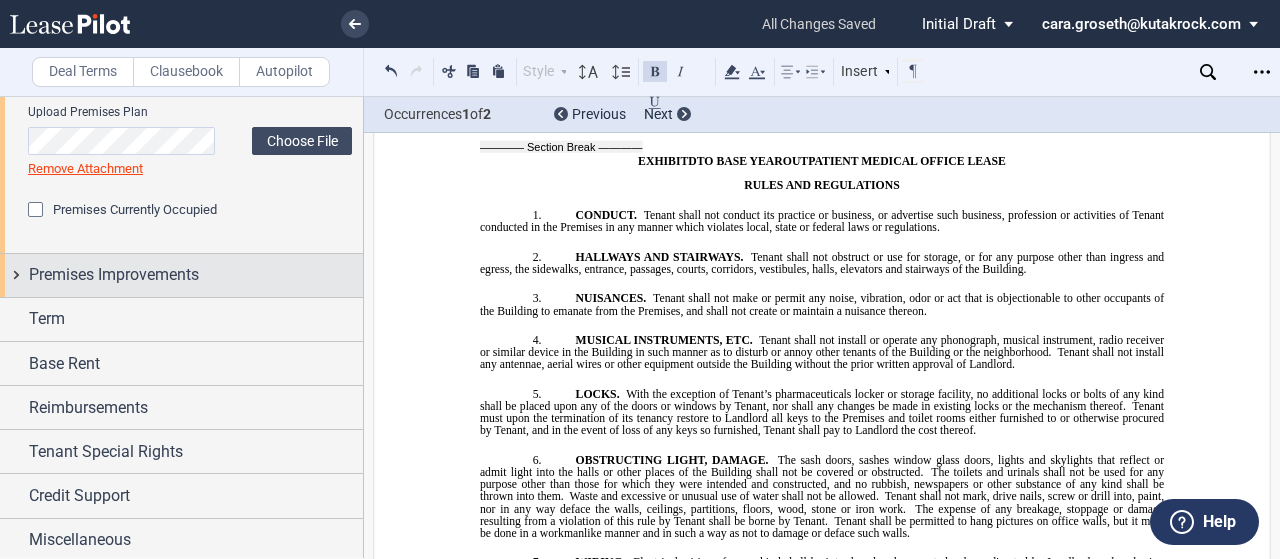 click on "Premises Improvements" at bounding box center (181, 275) 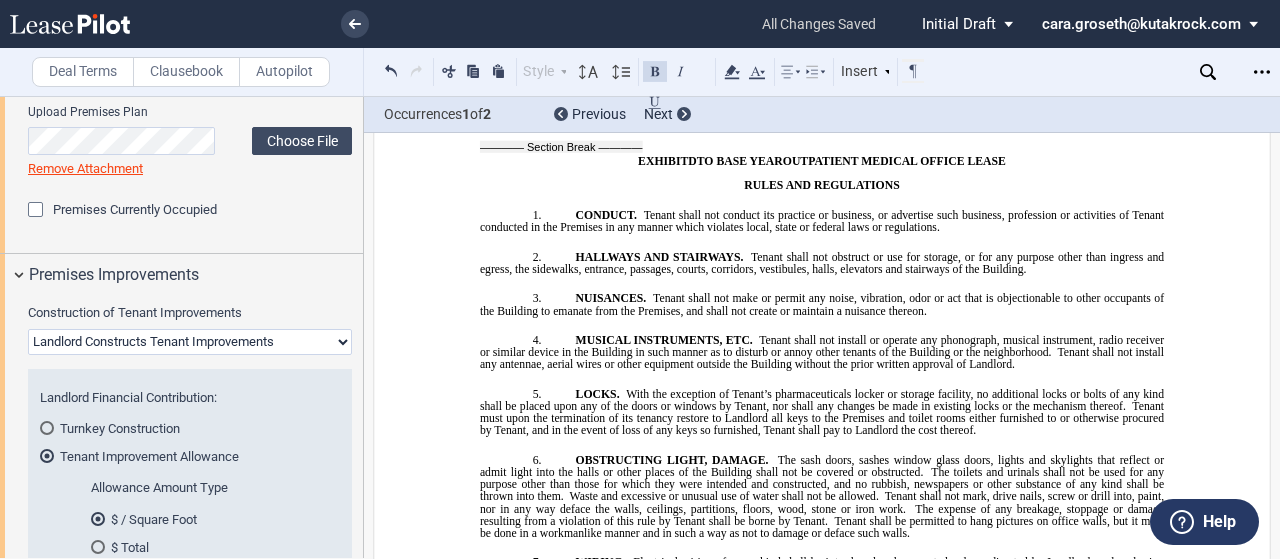 click on "Landlord Constructs Tenant Improvements
Tenant Constructs Tenant Improvements
"As Is" - No Tenant Improvements" at bounding box center (190, 342) 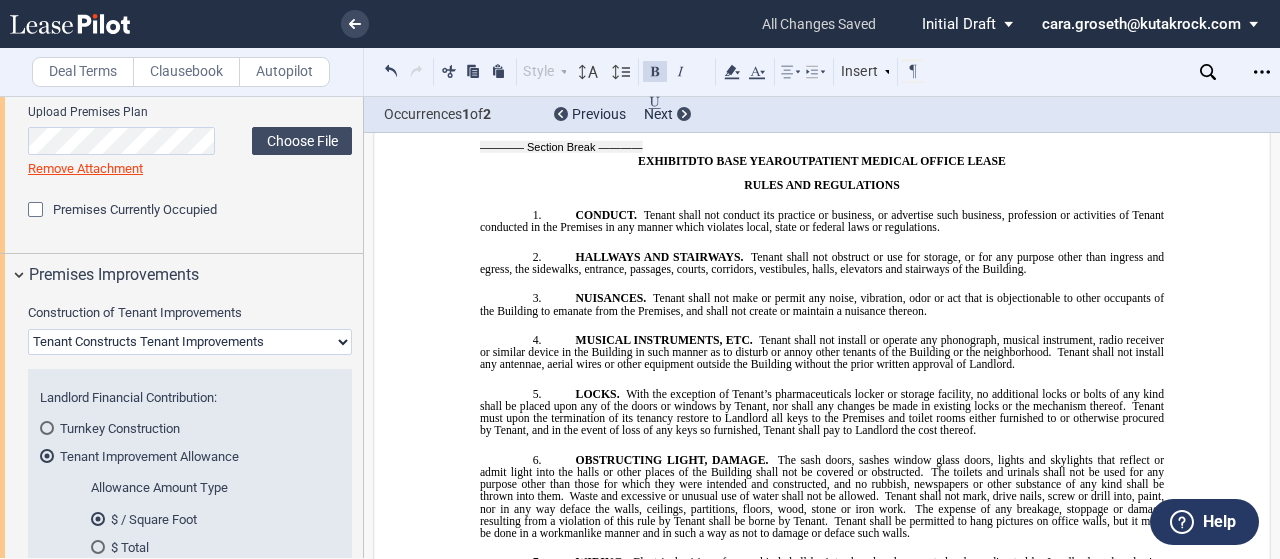 click on "Landlord Constructs Tenant Improvements
Tenant Constructs Tenant Improvements
"As Is" - No Tenant Improvements" at bounding box center [190, 342] 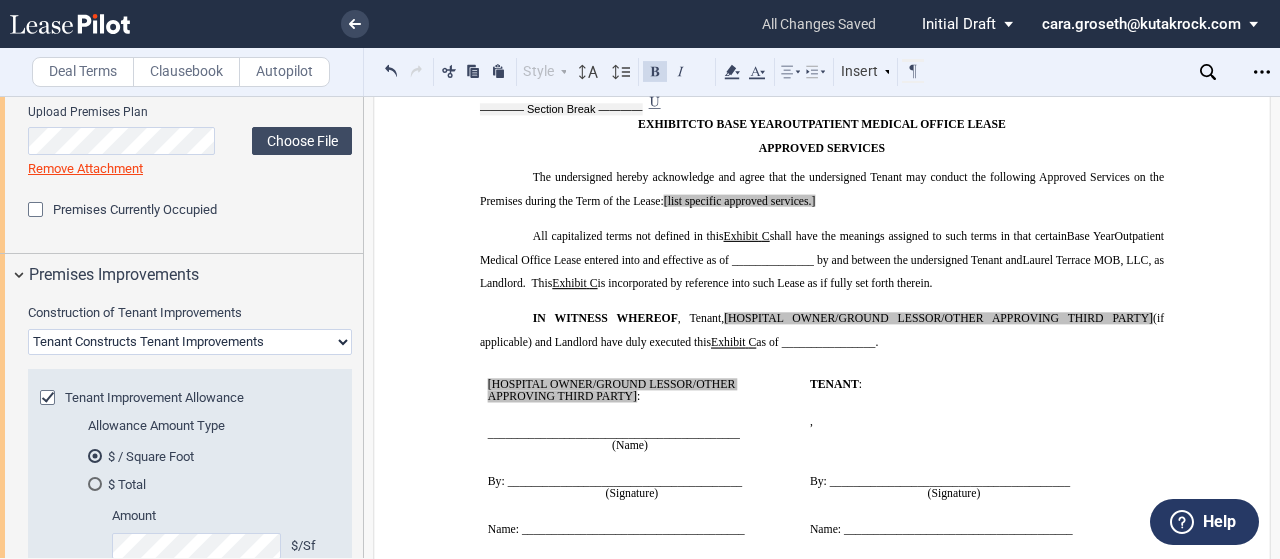 scroll, scrollTop: 19598, scrollLeft: 0, axis: vertical 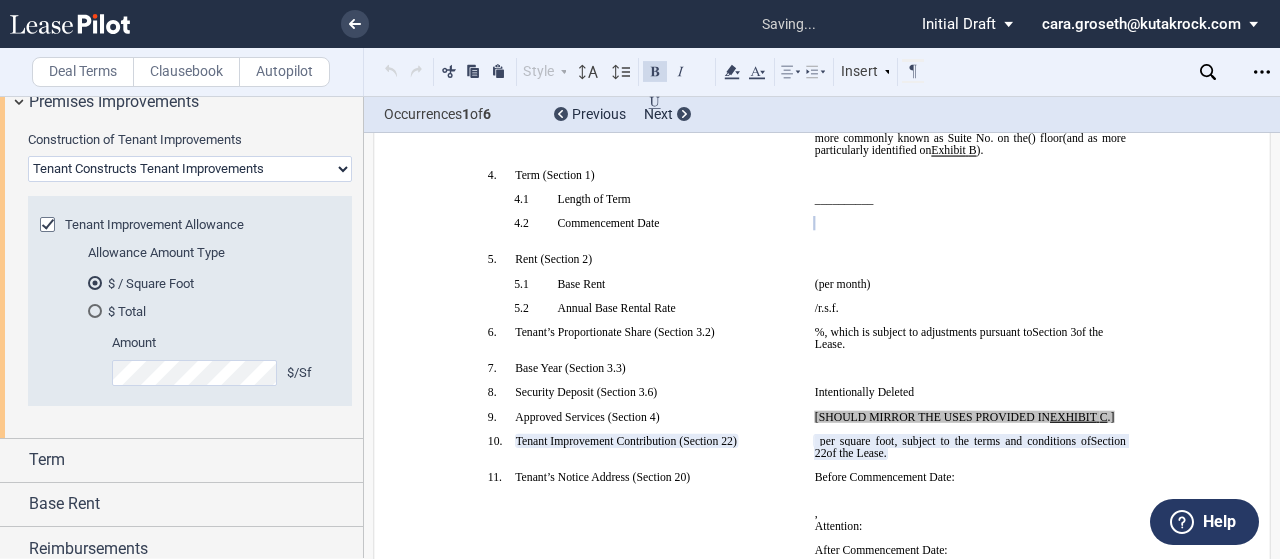 click on "$ Total" at bounding box center [208, 311] 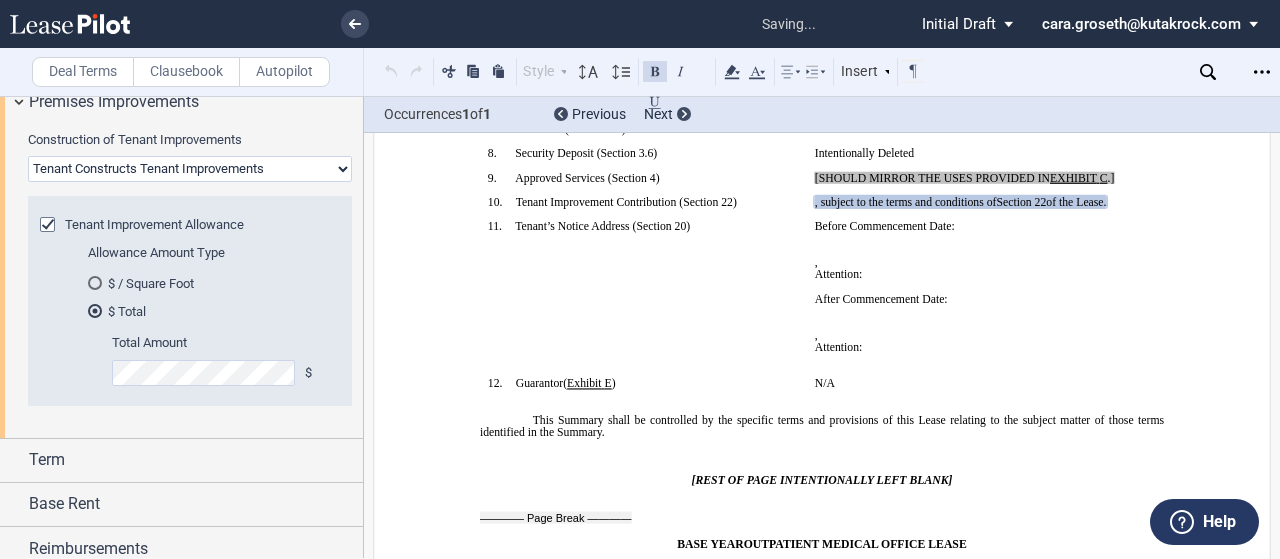 scroll, scrollTop: 573, scrollLeft: 0, axis: vertical 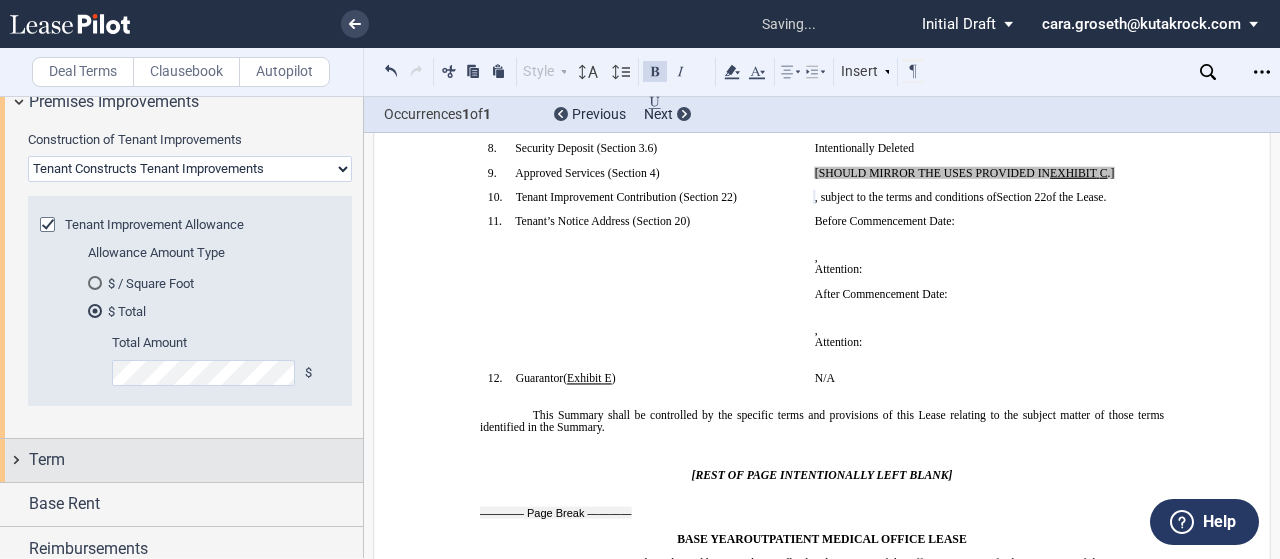 click on "Term" at bounding box center [181, 460] 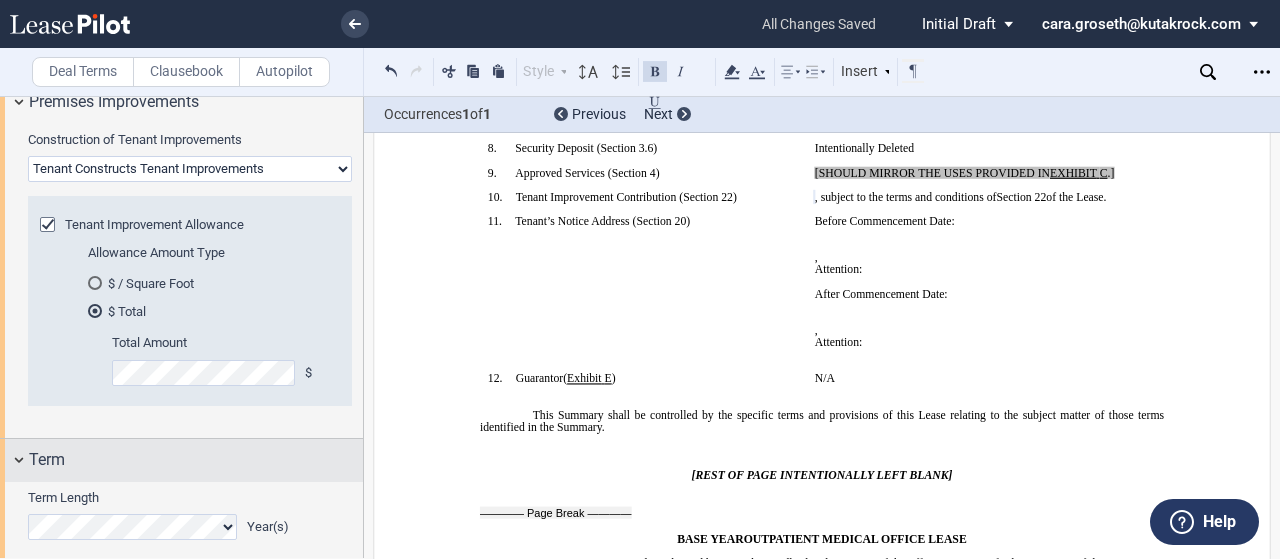 scroll, scrollTop: 1458, scrollLeft: 0, axis: vertical 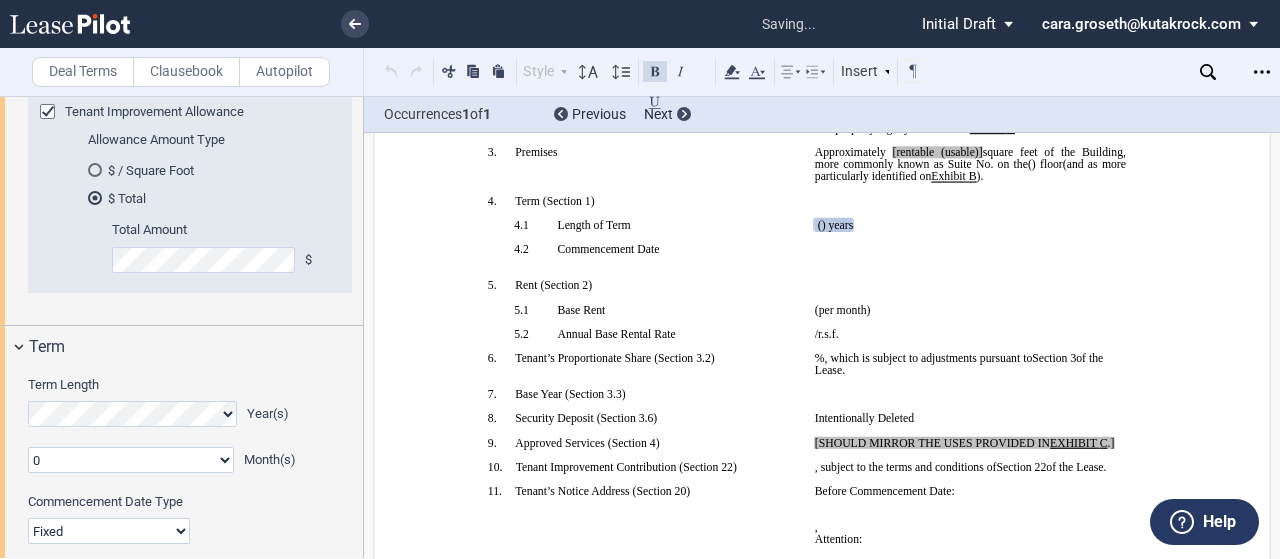 click on "0 1 2 3 4 5 6 7 8 9 10 11" at bounding box center (131, 460) 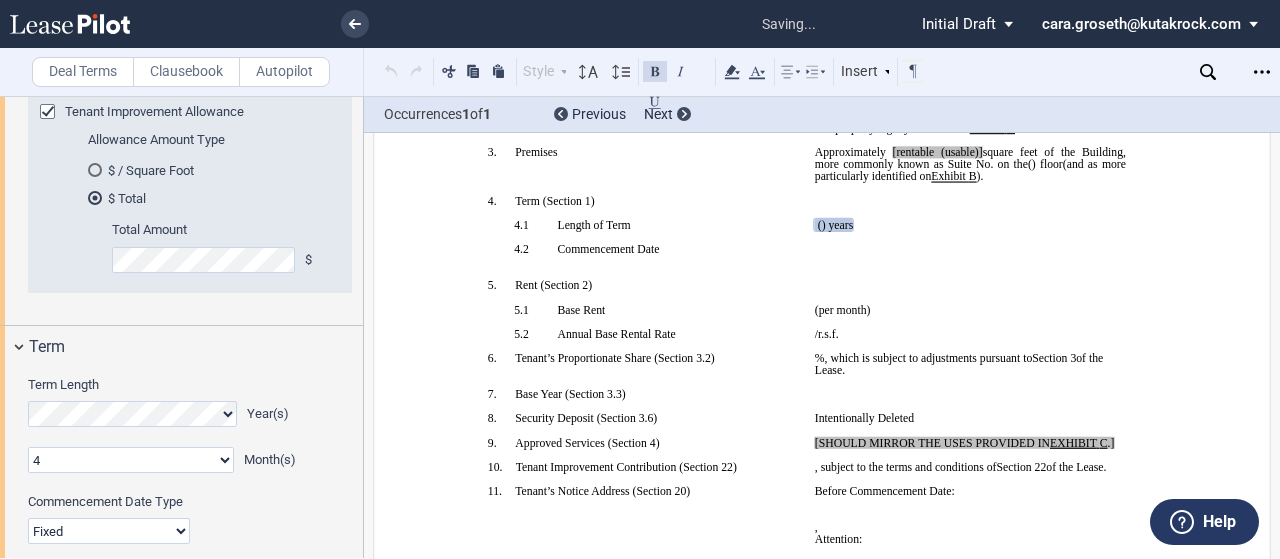 click on "0 1 2 3 4 5 6 7 8 9 10 11" at bounding box center (131, 460) 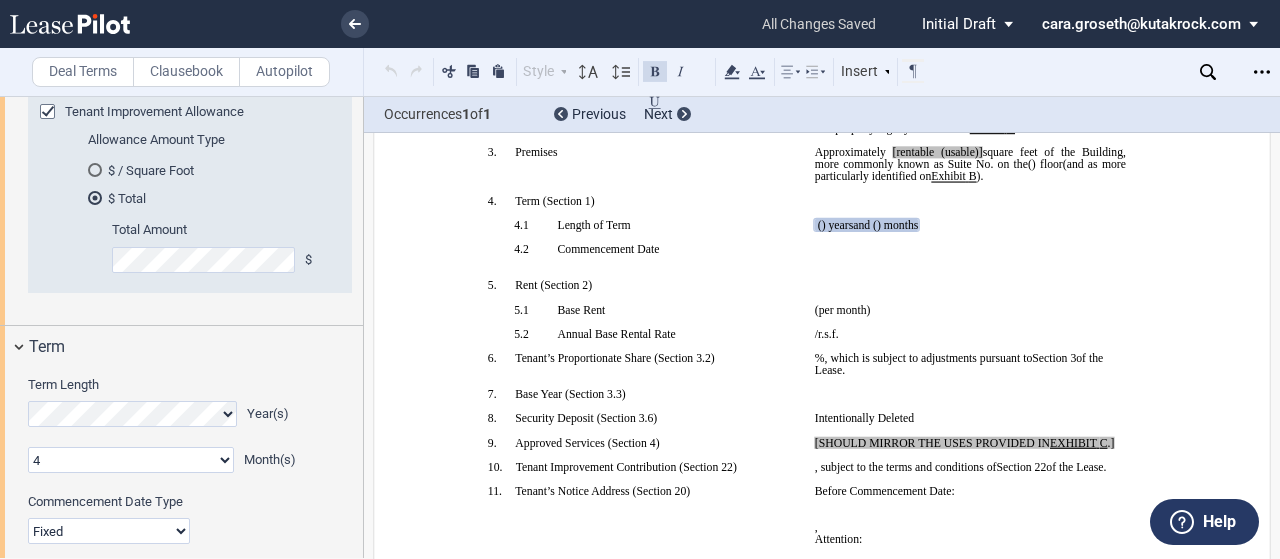 click on "Fixed
Floating" at bounding box center (109, 531) 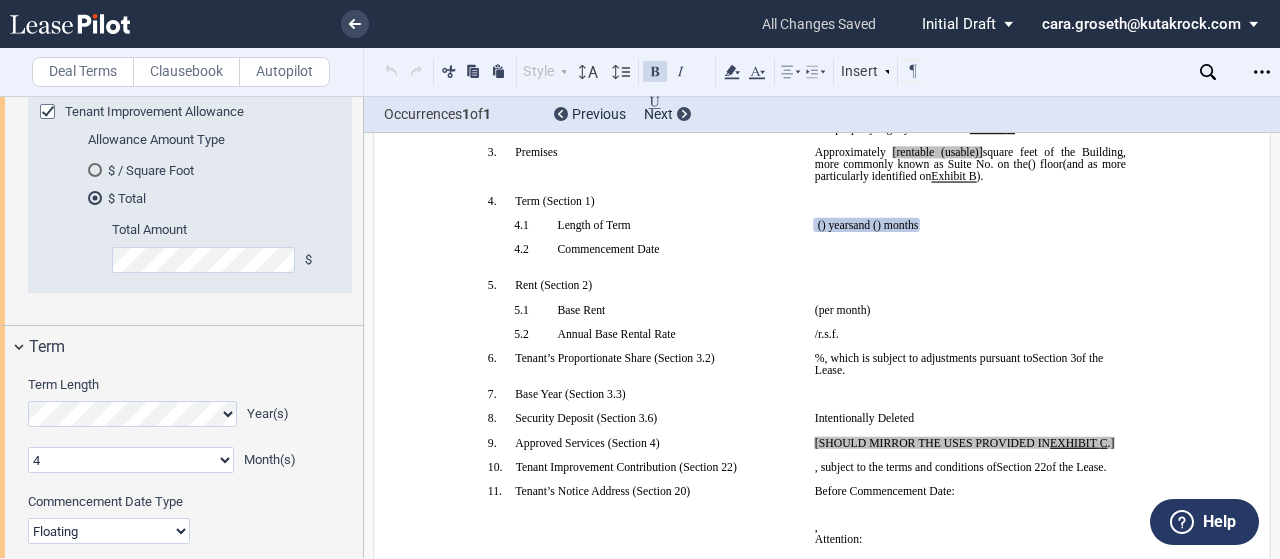 click on "Fixed
Floating" at bounding box center [109, 531] 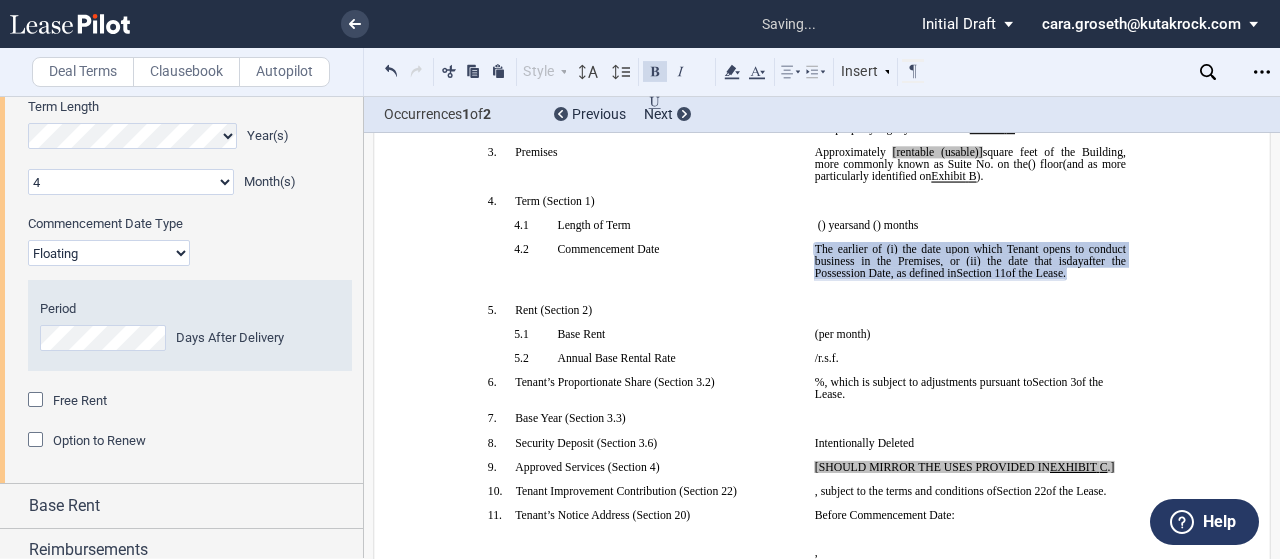 scroll, scrollTop: 1735, scrollLeft: 0, axis: vertical 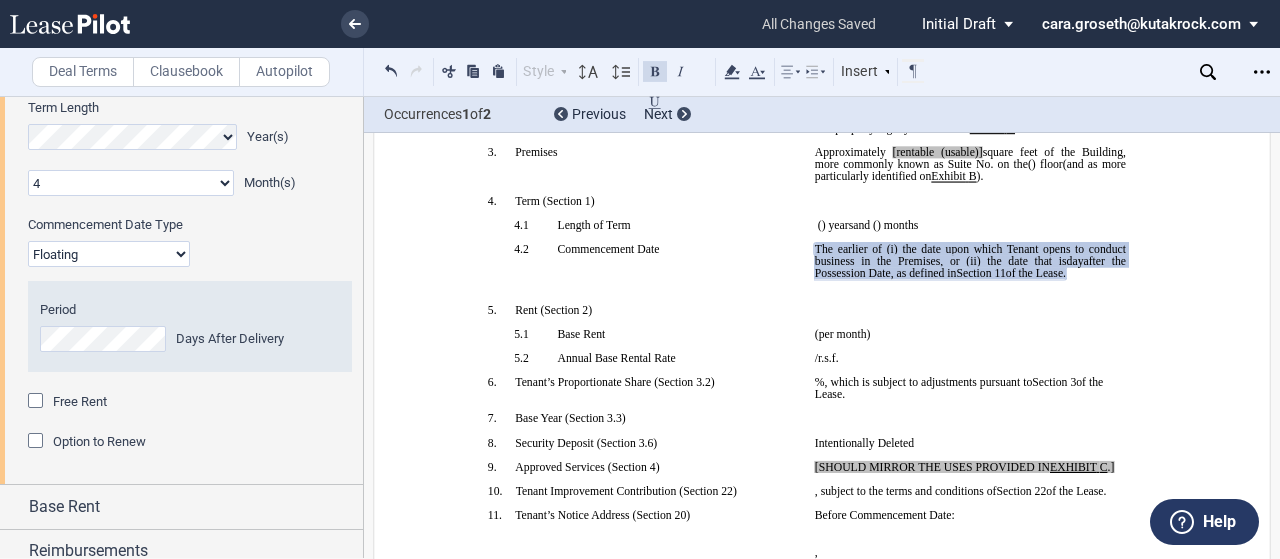 click on "Free Rent" 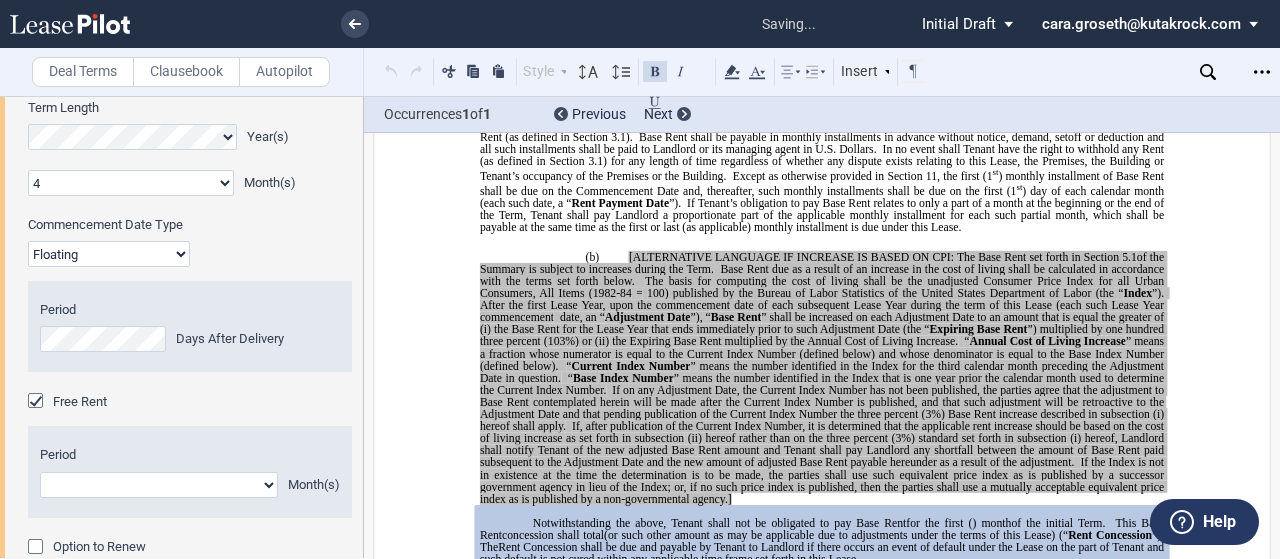 scroll, scrollTop: 1922, scrollLeft: 0, axis: vertical 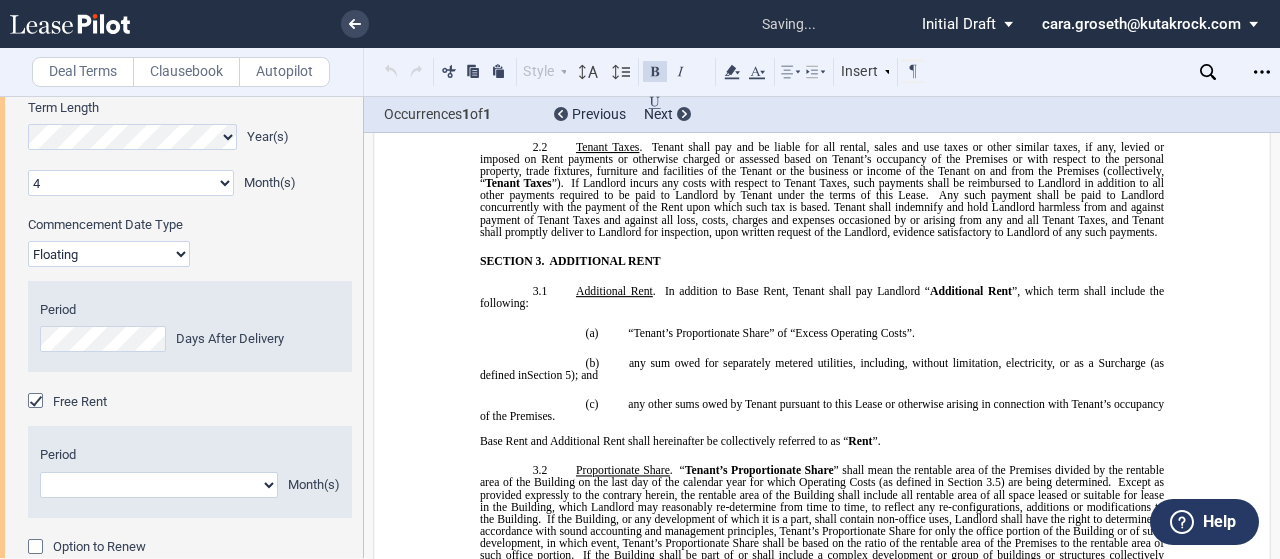 click on "1 2 3 4 5 6 7 8 9 10 11" 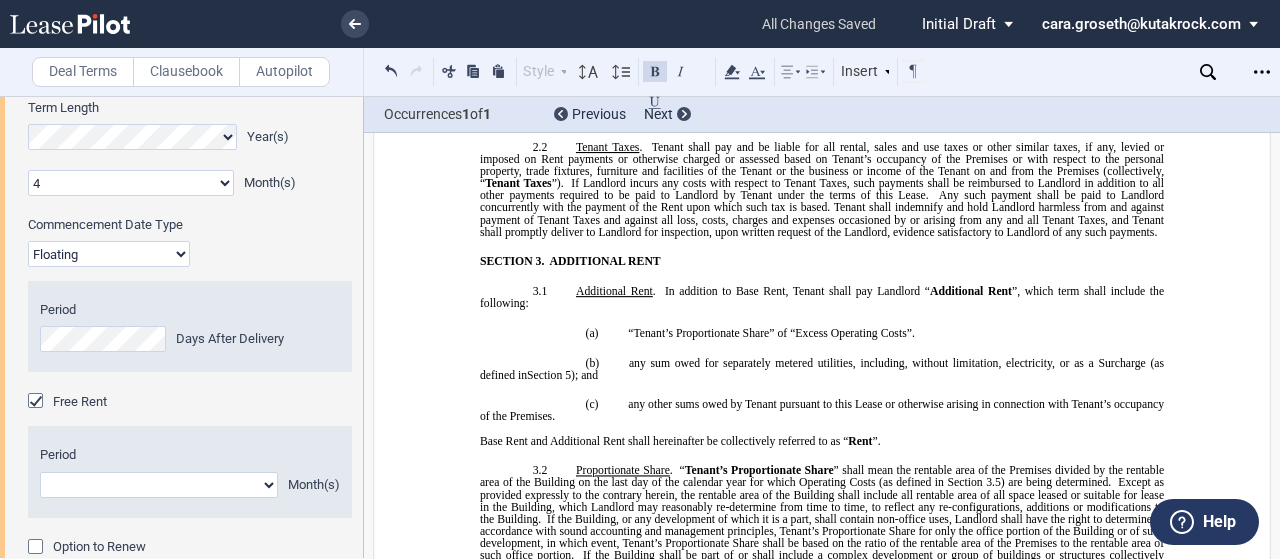 select on "number:4" 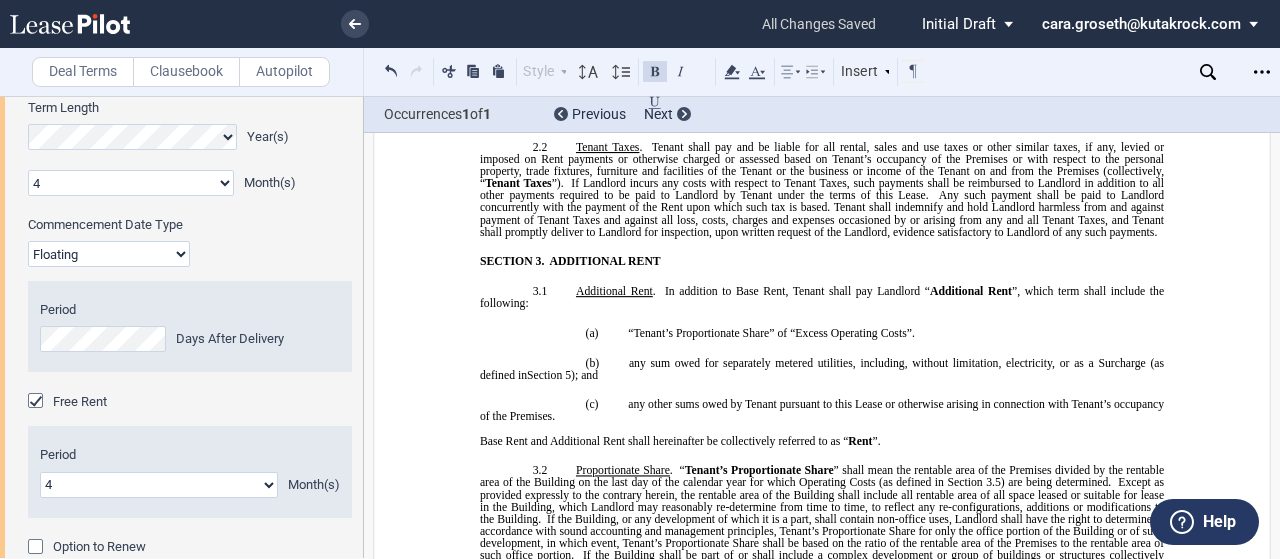 click on "1 2 3 4 5 6 7 8 9 10 11" 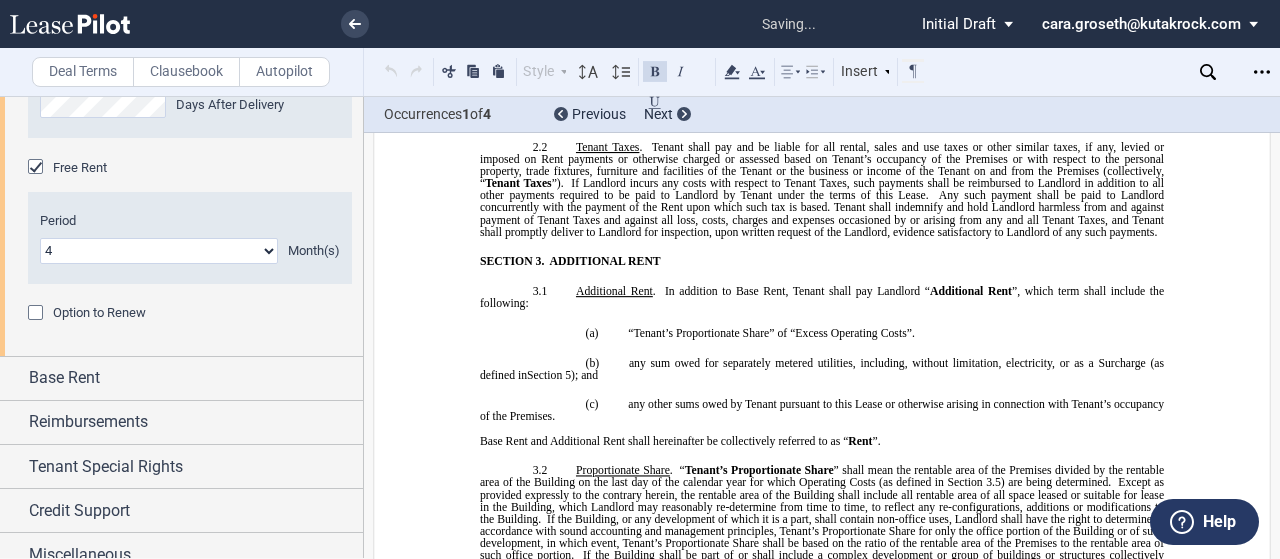 scroll, scrollTop: 1972, scrollLeft: 0, axis: vertical 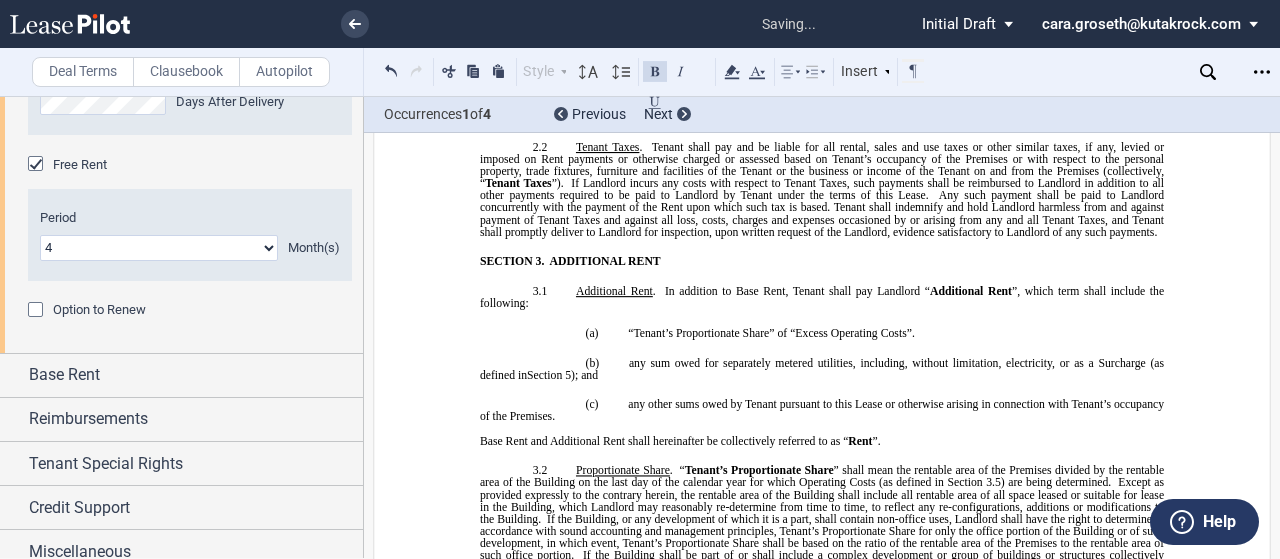 click at bounding box center (38, 312) 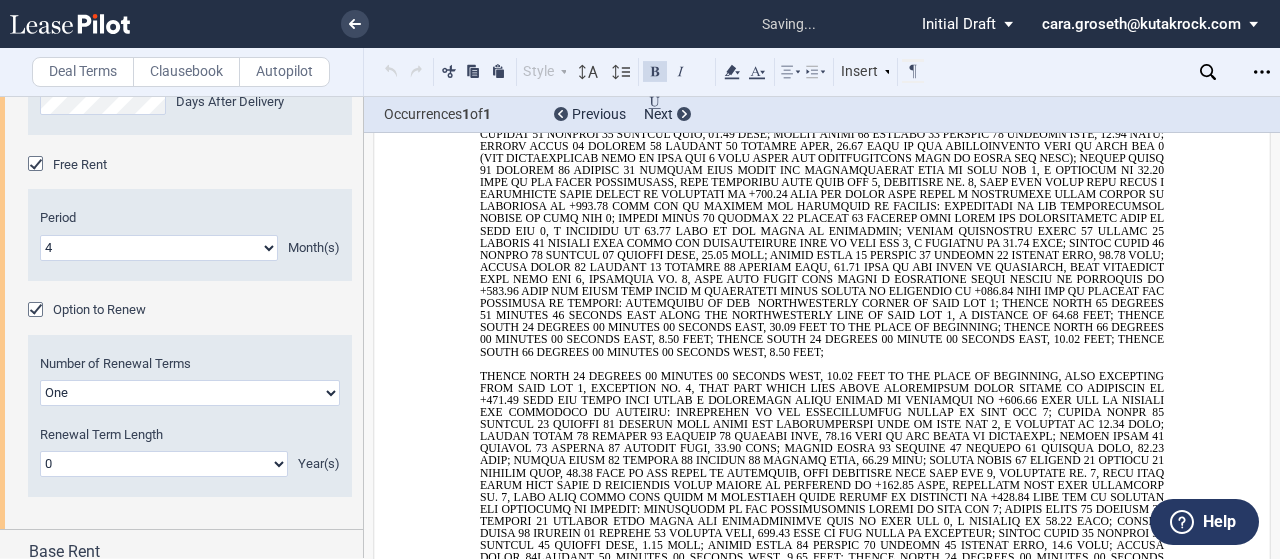 scroll, scrollTop: 18178, scrollLeft: 0, axis: vertical 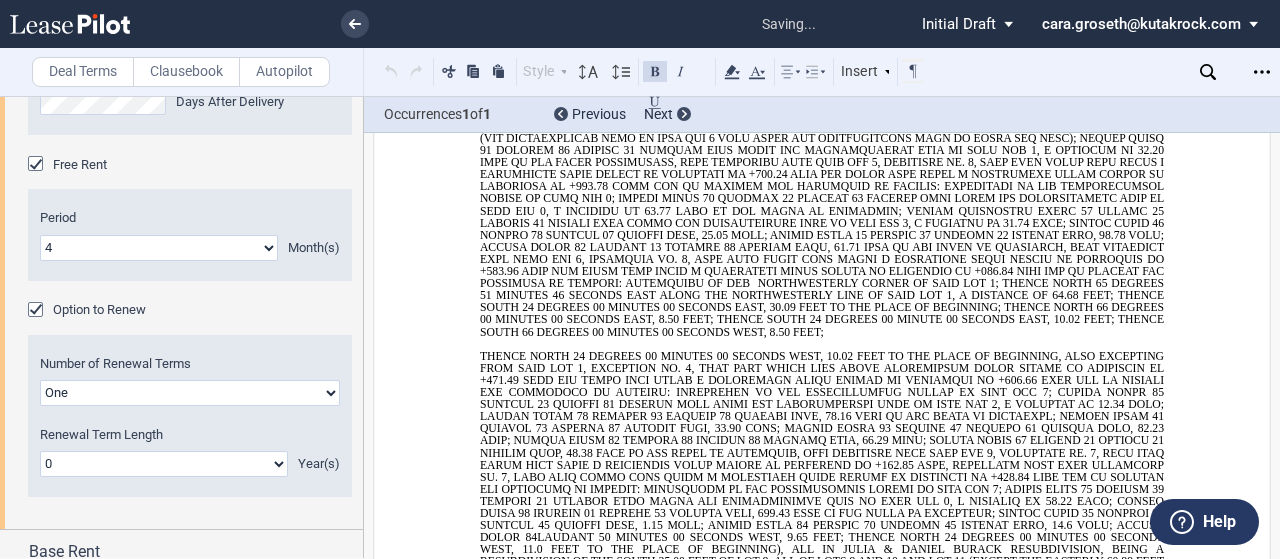 click on "0 1 2 3 4 5 6 7 8 9 10 11 12 13 14 15 16 17 18 19 20" 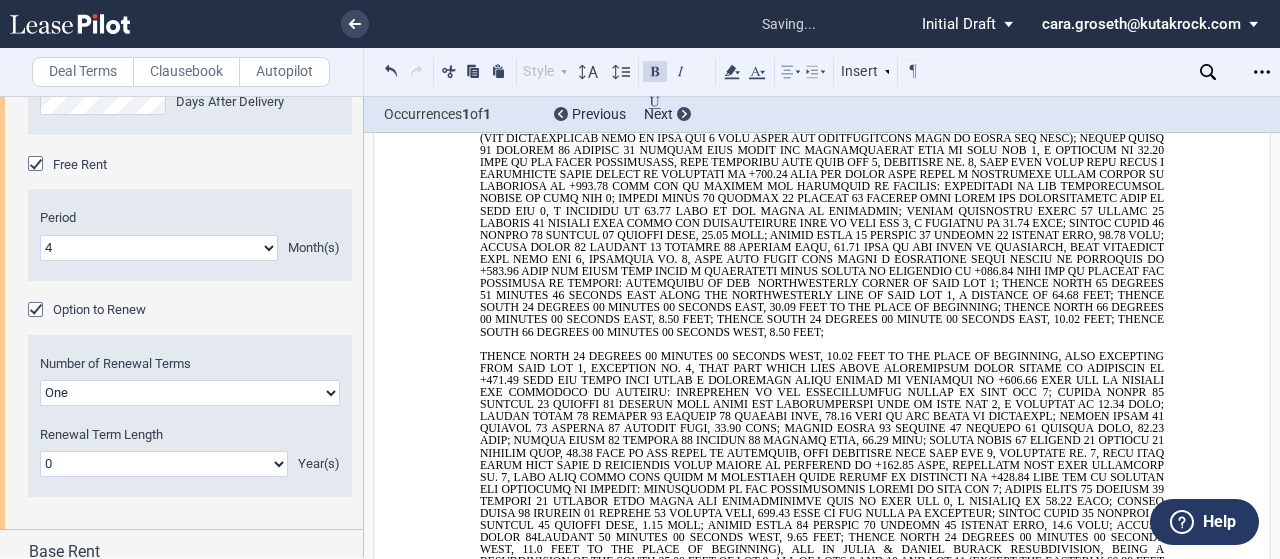 select on "number:5" 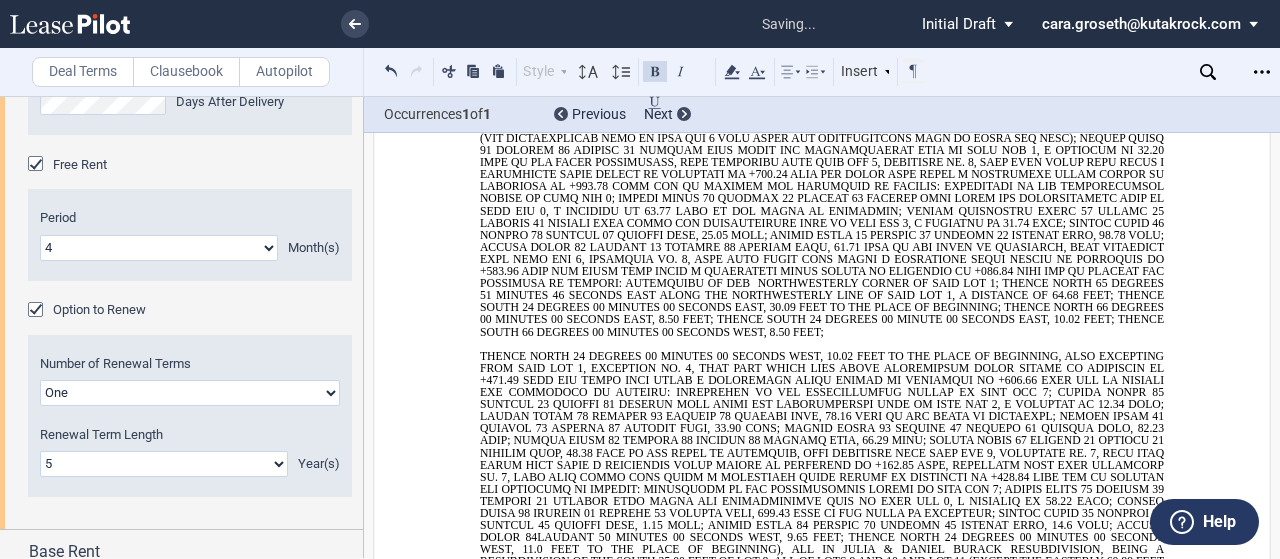 click on "0 1 2 3 4 5 6 7 8 9 10 11 12 13 14 15 16 17 18 19 20" 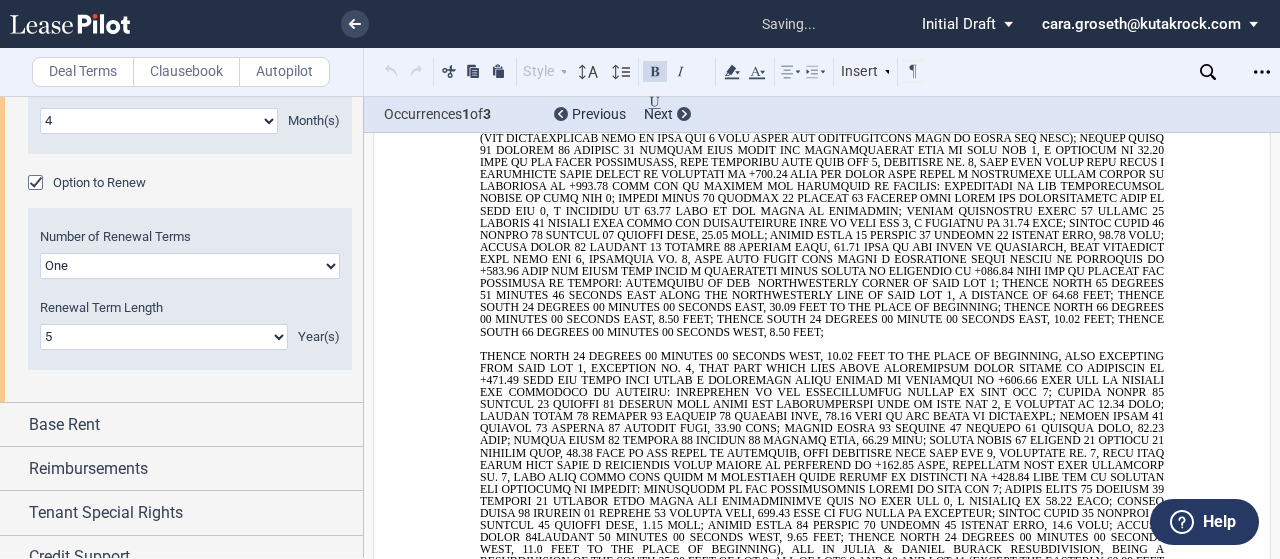 scroll, scrollTop: 2123, scrollLeft: 0, axis: vertical 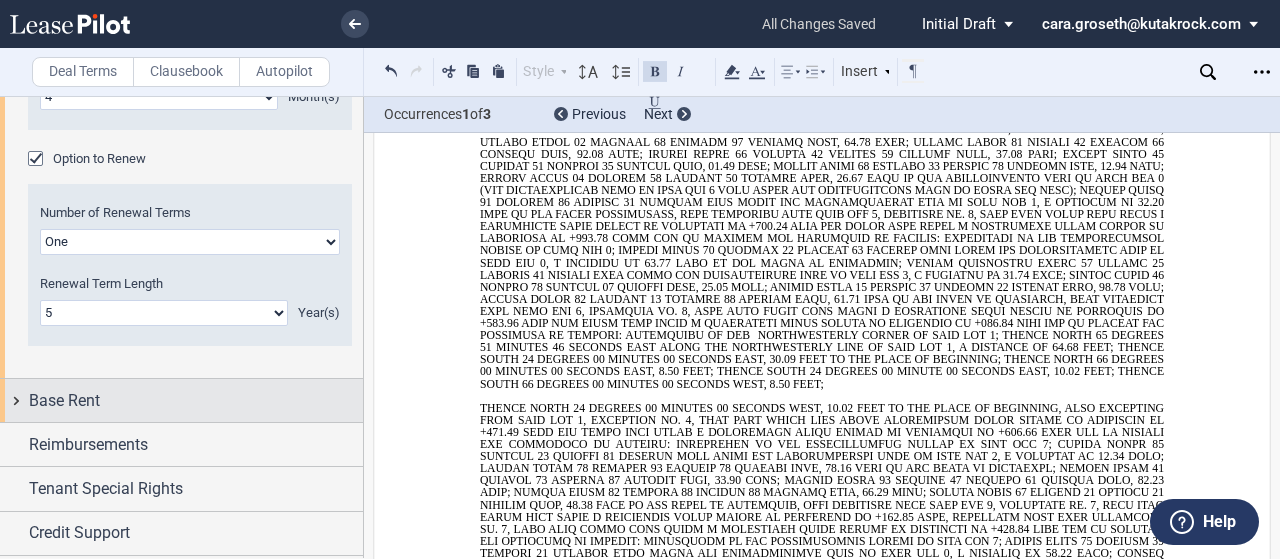 click on "Base Rent" at bounding box center (181, 400) 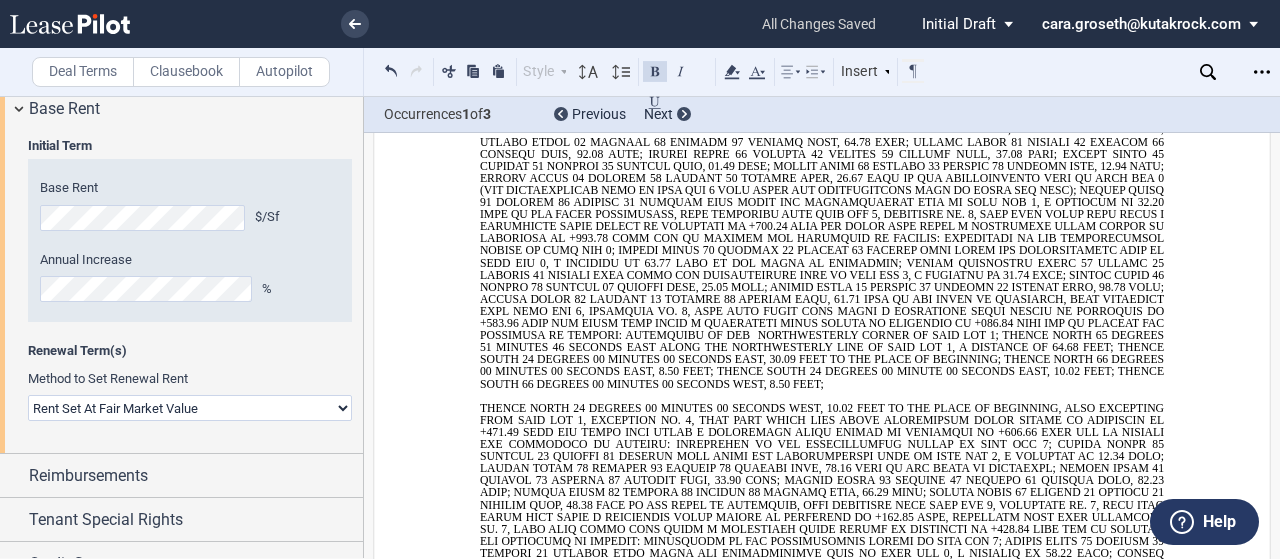 scroll, scrollTop: 2416, scrollLeft: 0, axis: vertical 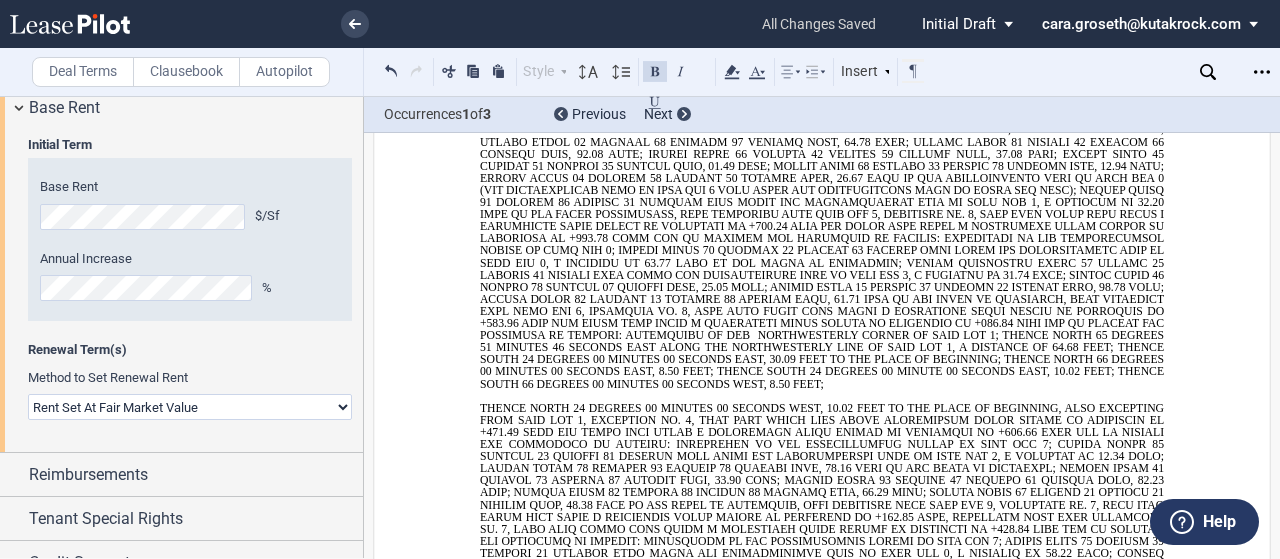 click on "Rent Set At Fair Market Value
Rent Specified in Lease" 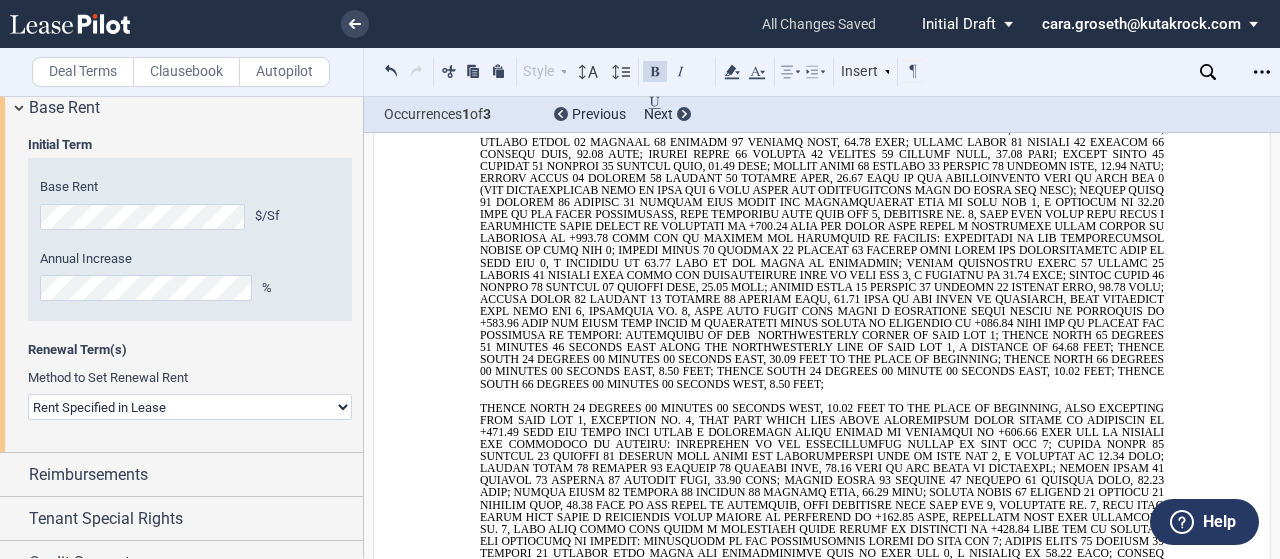 click on "Rent Set At Fair Market Value
Rent Specified in Lease" 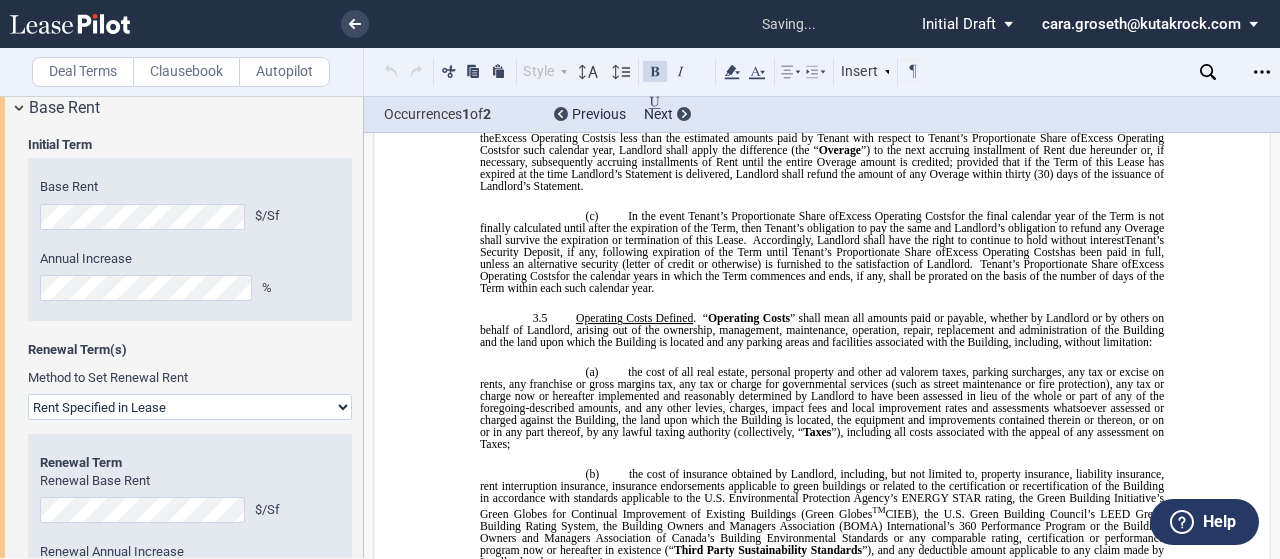 scroll, scrollTop: 422, scrollLeft: 0, axis: vertical 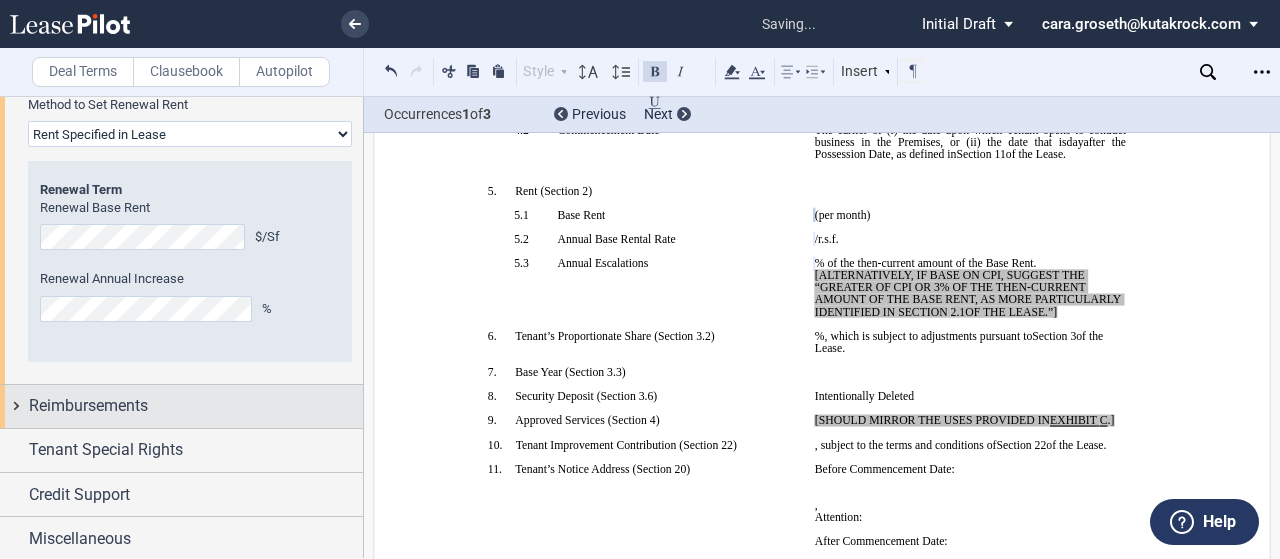 click on "Reimbursements" at bounding box center [181, 406] 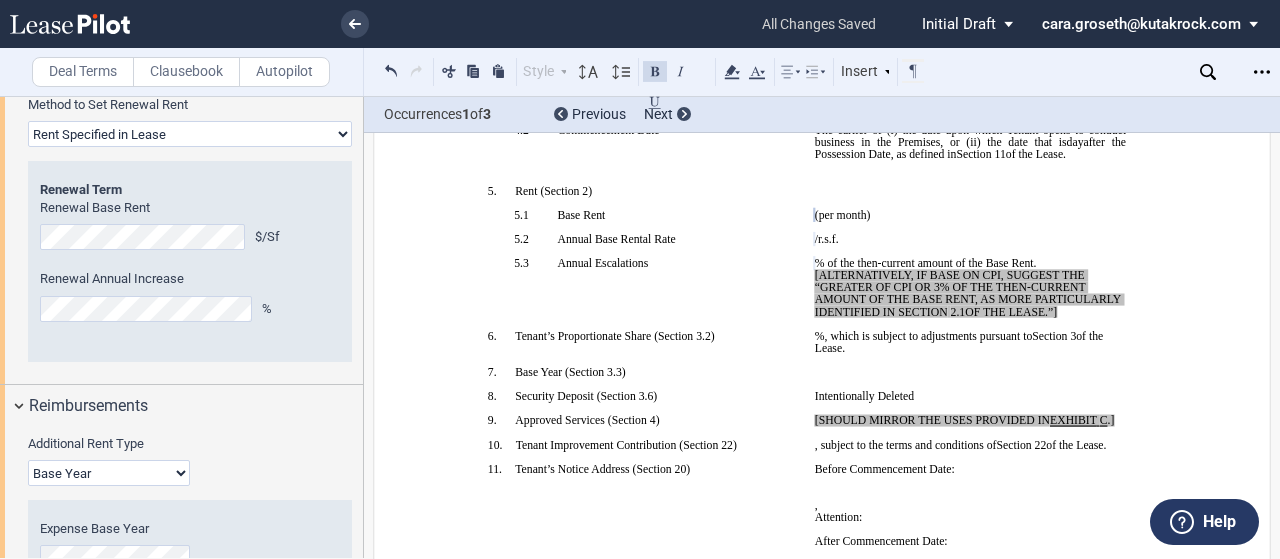 scroll, scrollTop: 2859, scrollLeft: 0, axis: vertical 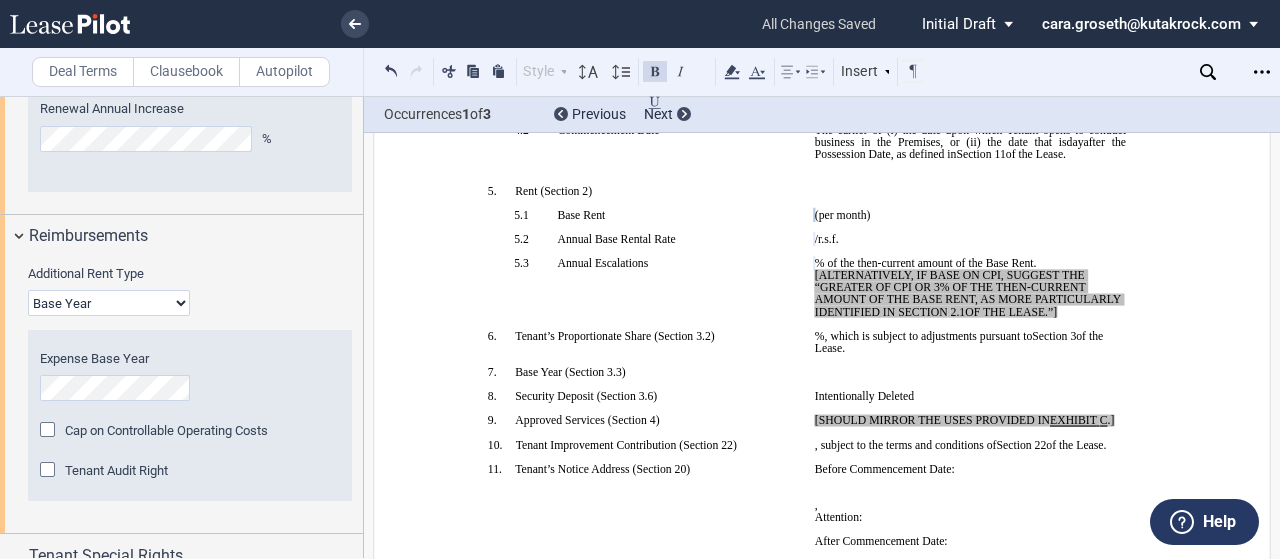 click on "Base Year
Triple Net" at bounding box center [109, 303] 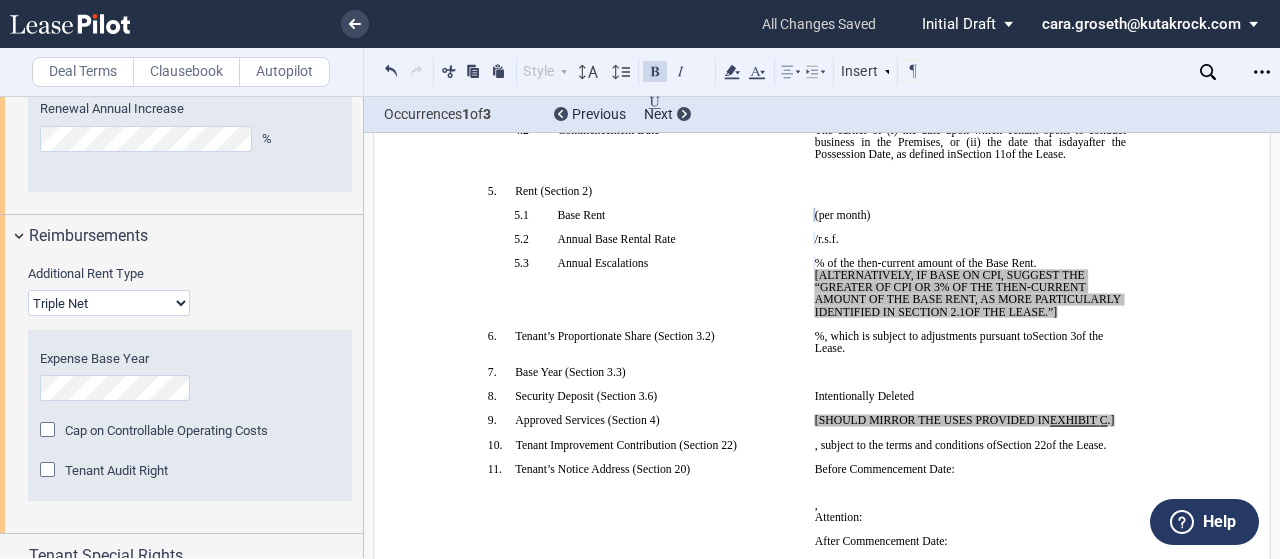 click on "Base Year
Triple Net" at bounding box center (109, 303) 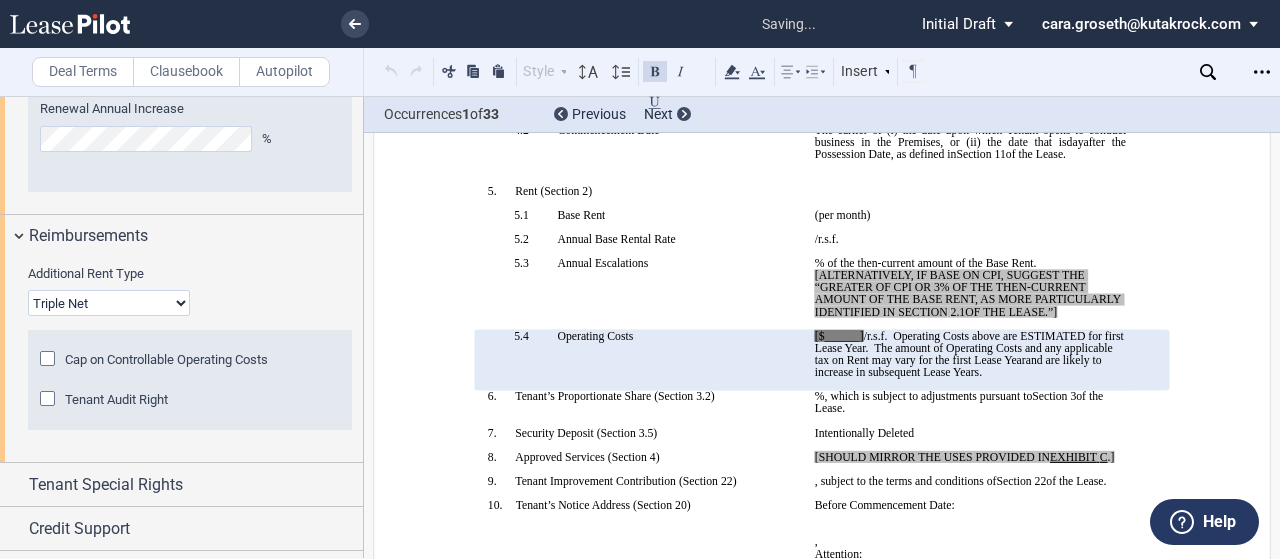 scroll, scrollTop: 0, scrollLeft: 0, axis: both 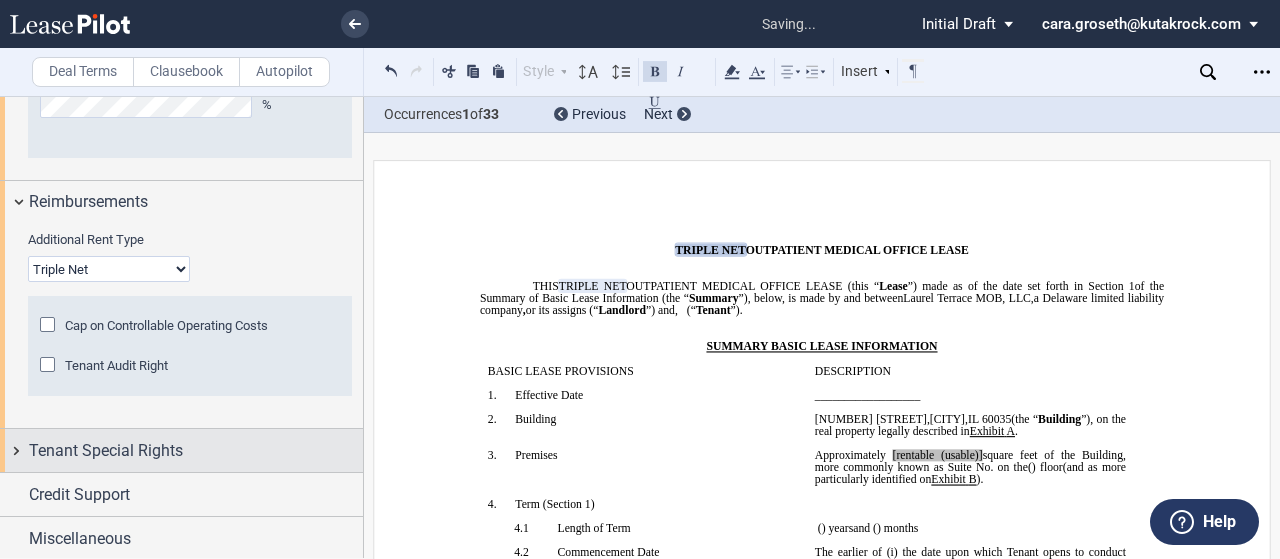 click on "Tenant Special Rights" at bounding box center [181, 450] 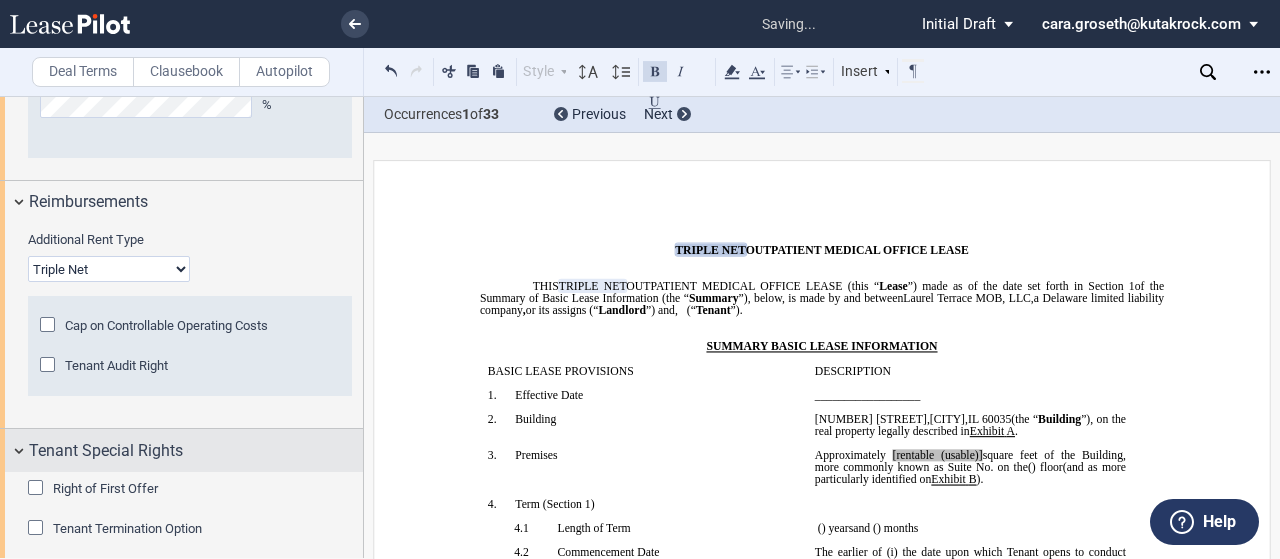 scroll, scrollTop: 2992, scrollLeft: 0, axis: vertical 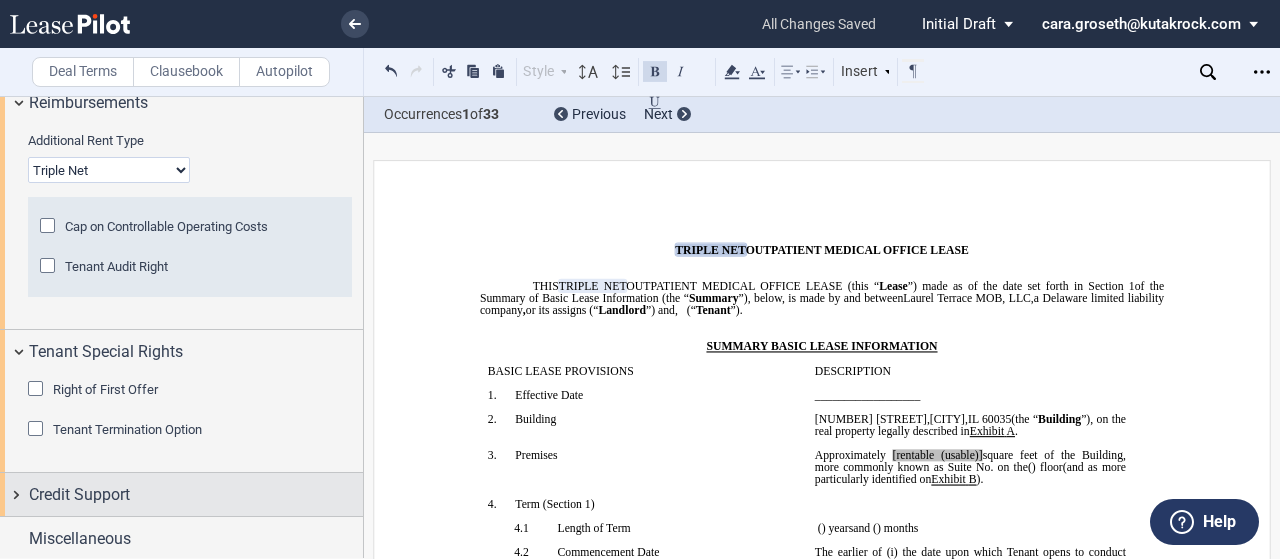 click on "Credit Support" at bounding box center [181, 494] 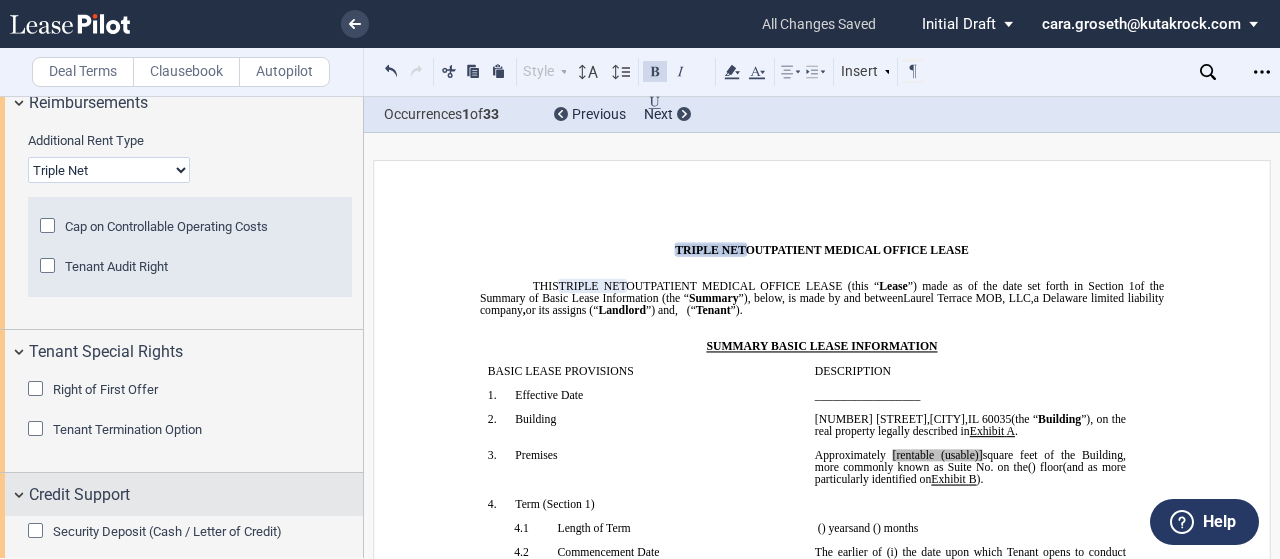 scroll, scrollTop: 3091, scrollLeft: 0, axis: vertical 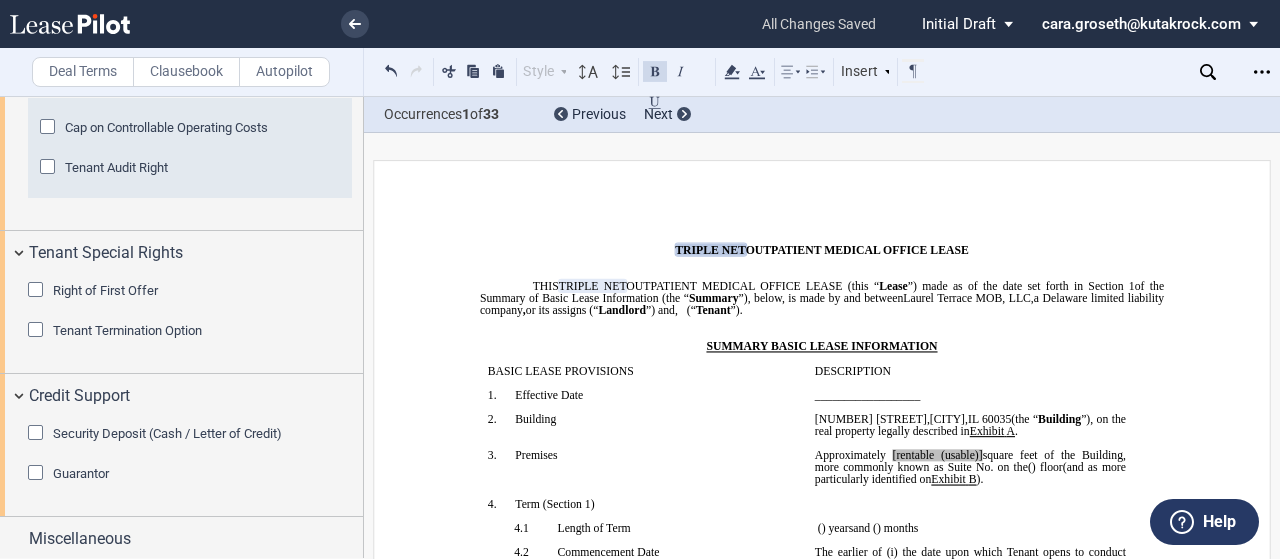 click on "Security Deposit (Cash / Letter of Credit)" 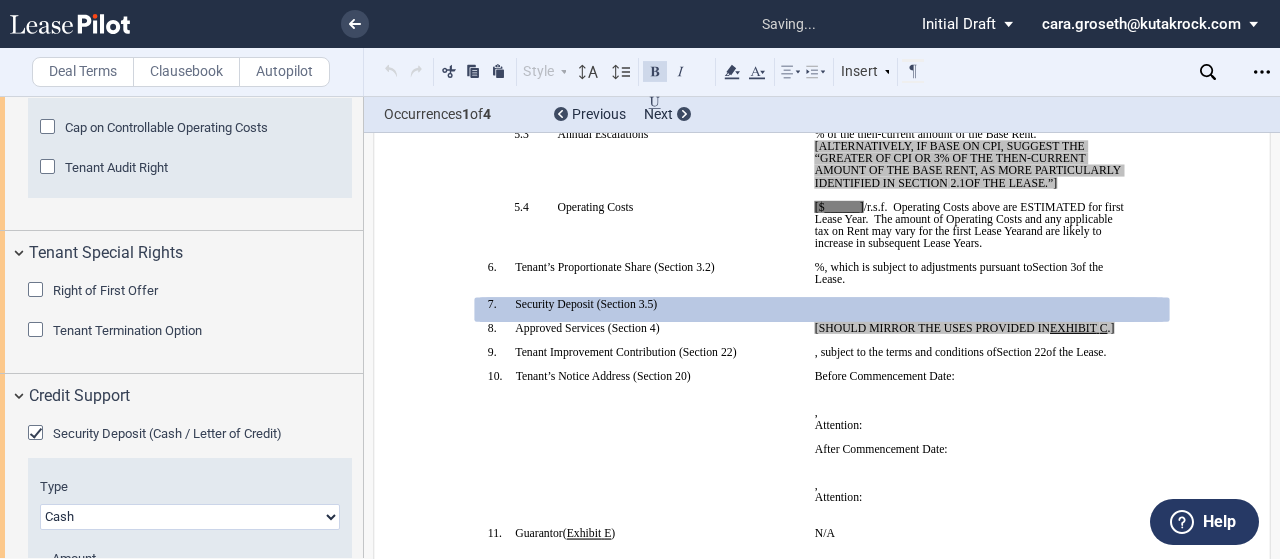 scroll, scrollTop: 666, scrollLeft: 0, axis: vertical 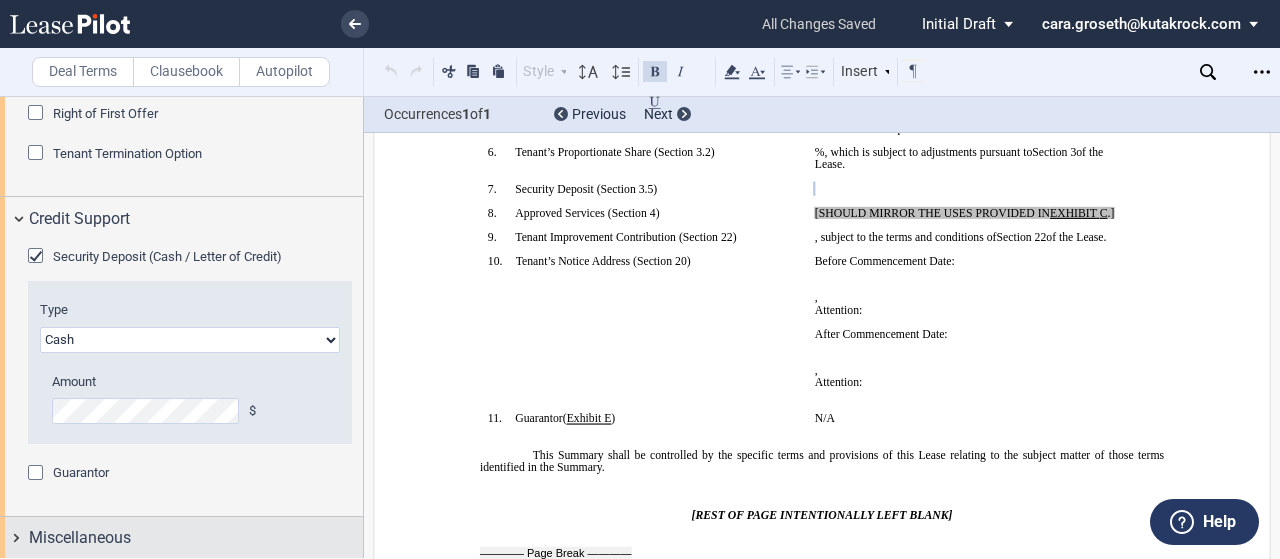 click on "Miscellaneous" at bounding box center (181, 538) 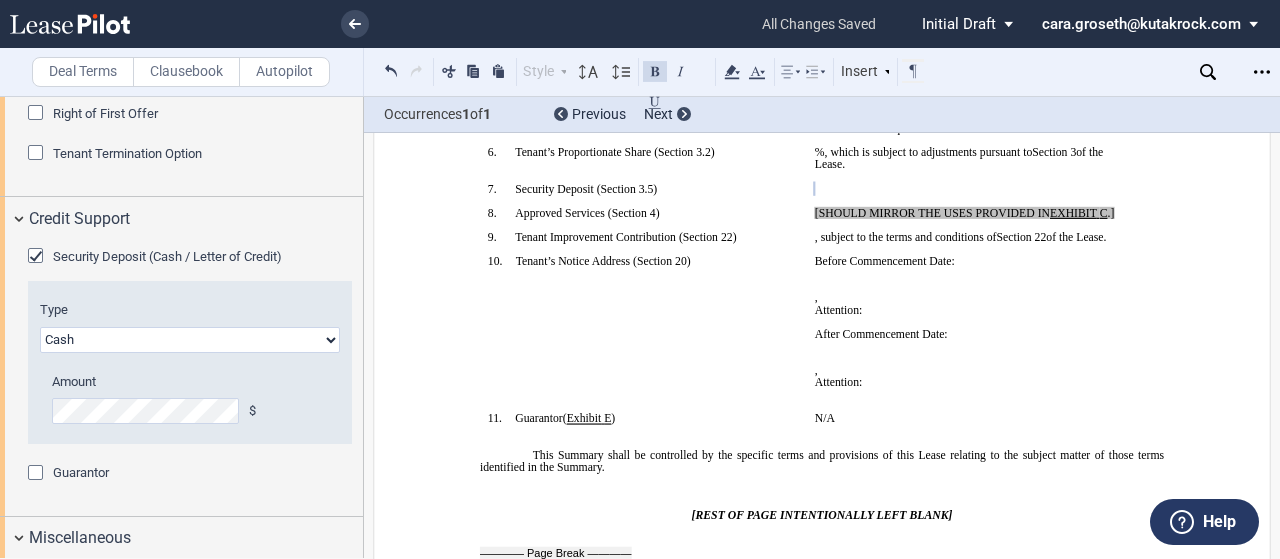scroll, scrollTop: 3476, scrollLeft: 0, axis: vertical 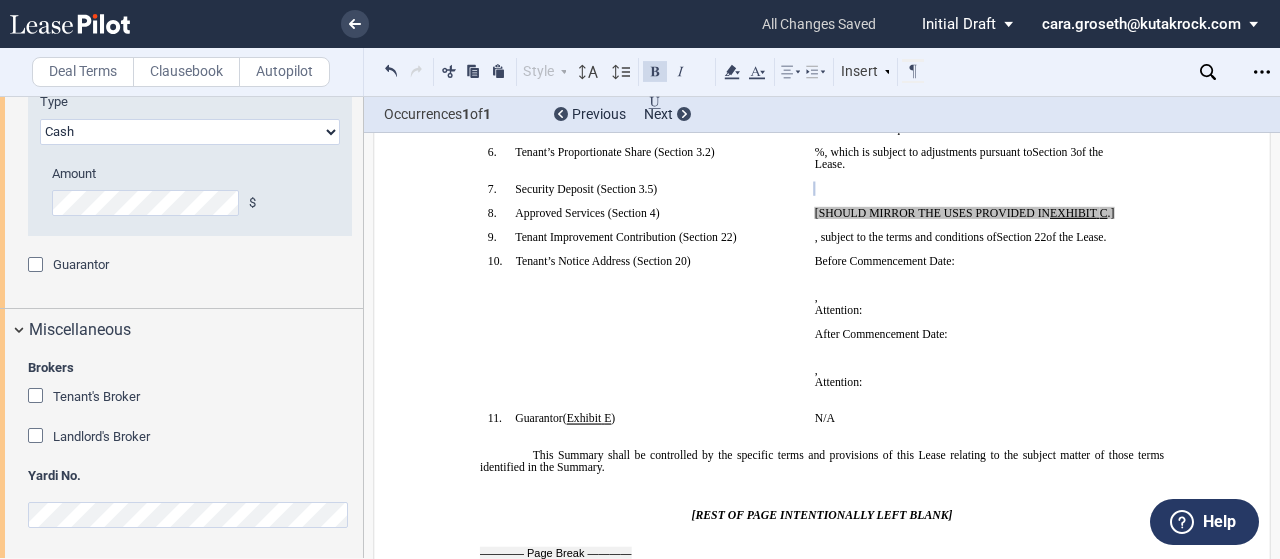 click on "Tenant's Broker" at bounding box center (96, 396) 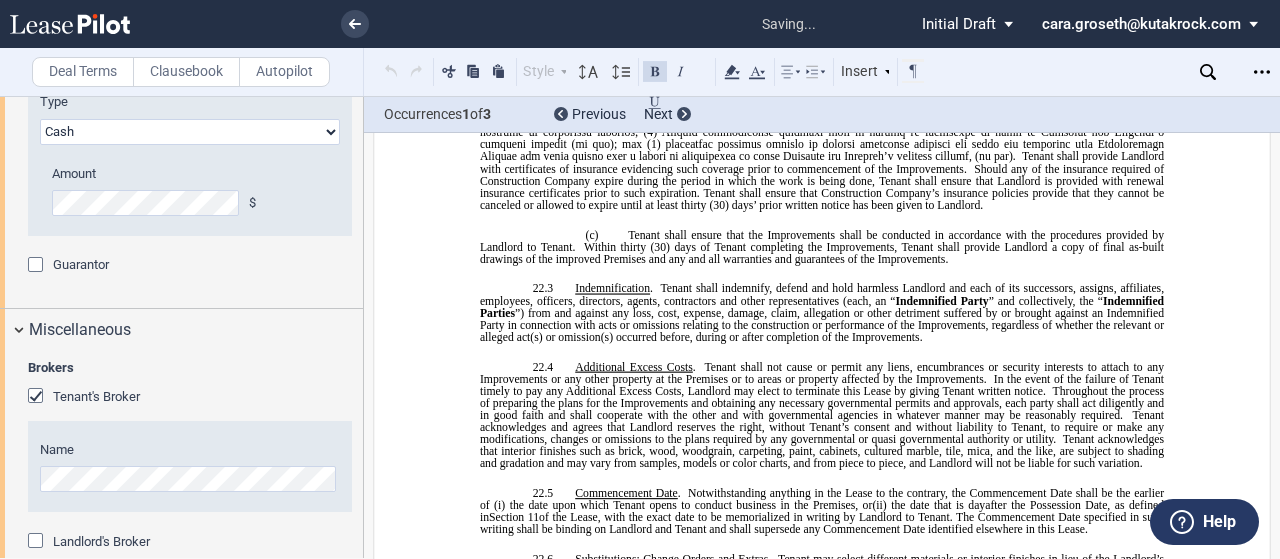 scroll, scrollTop: 16568, scrollLeft: 0, axis: vertical 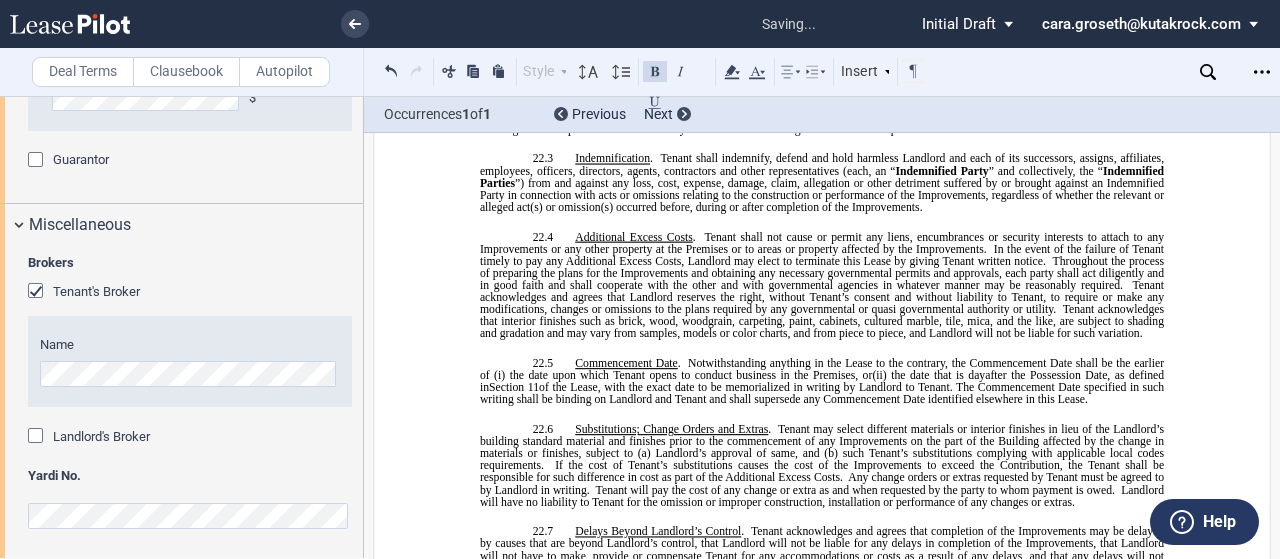 click on "Landlord's Broker" at bounding box center (101, 436) 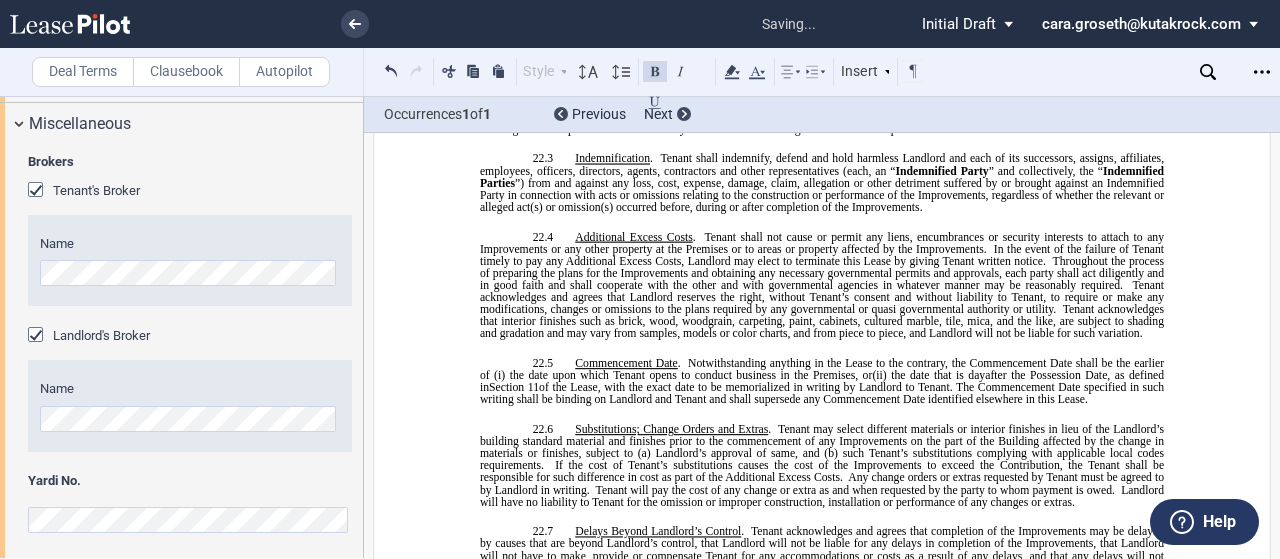 scroll, scrollTop: 3686, scrollLeft: 0, axis: vertical 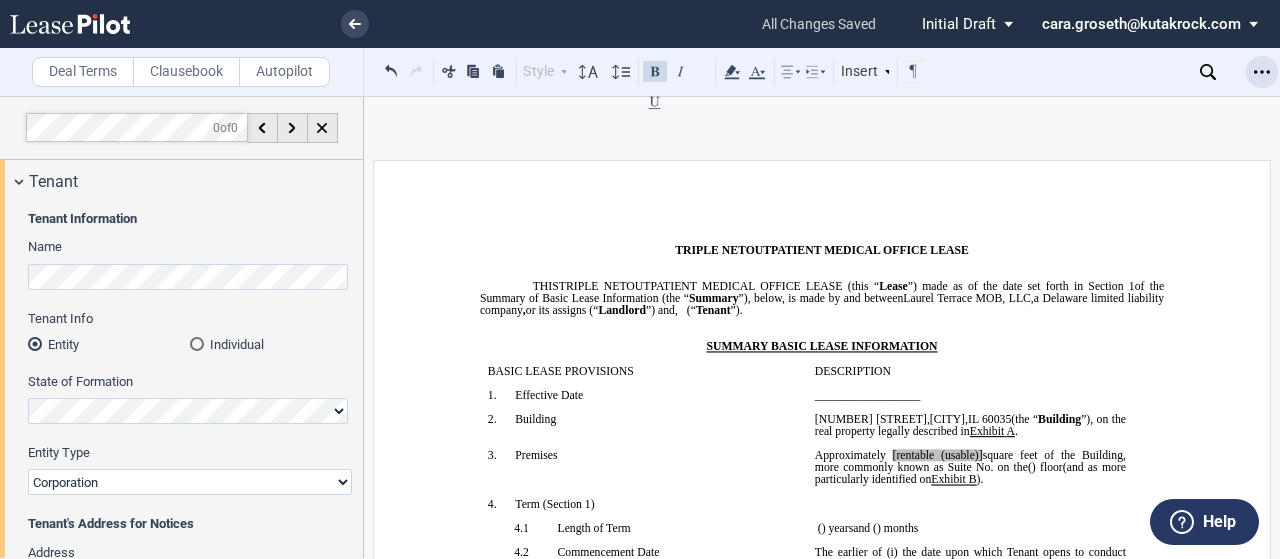 click 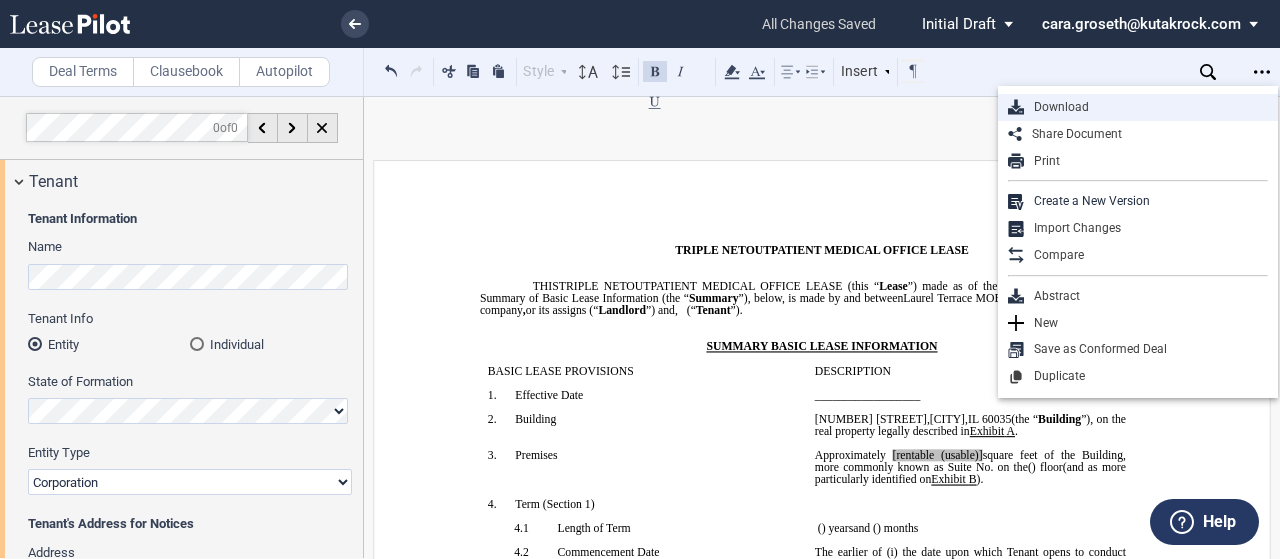 click on "Download" at bounding box center (1146, 107) 